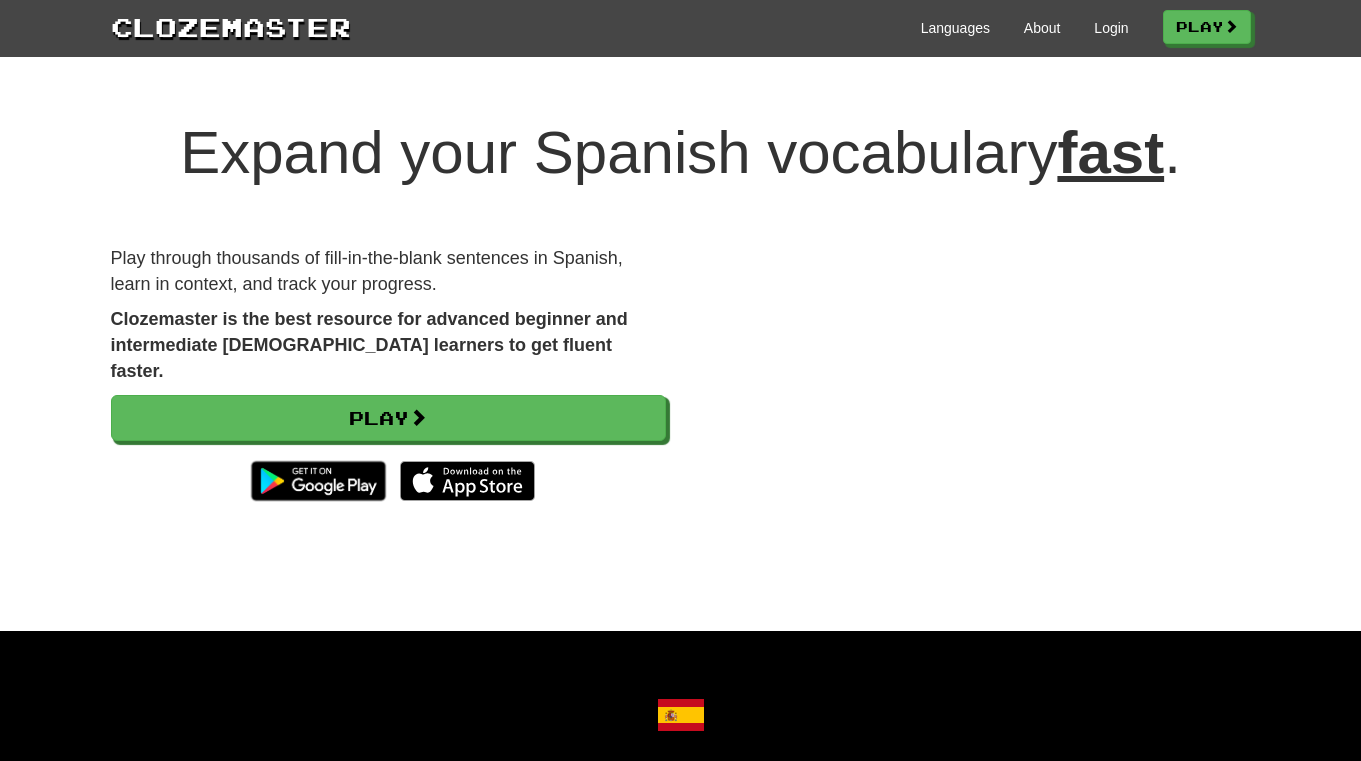 scroll, scrollTop: 0, scrollLeft: 0, axis: both 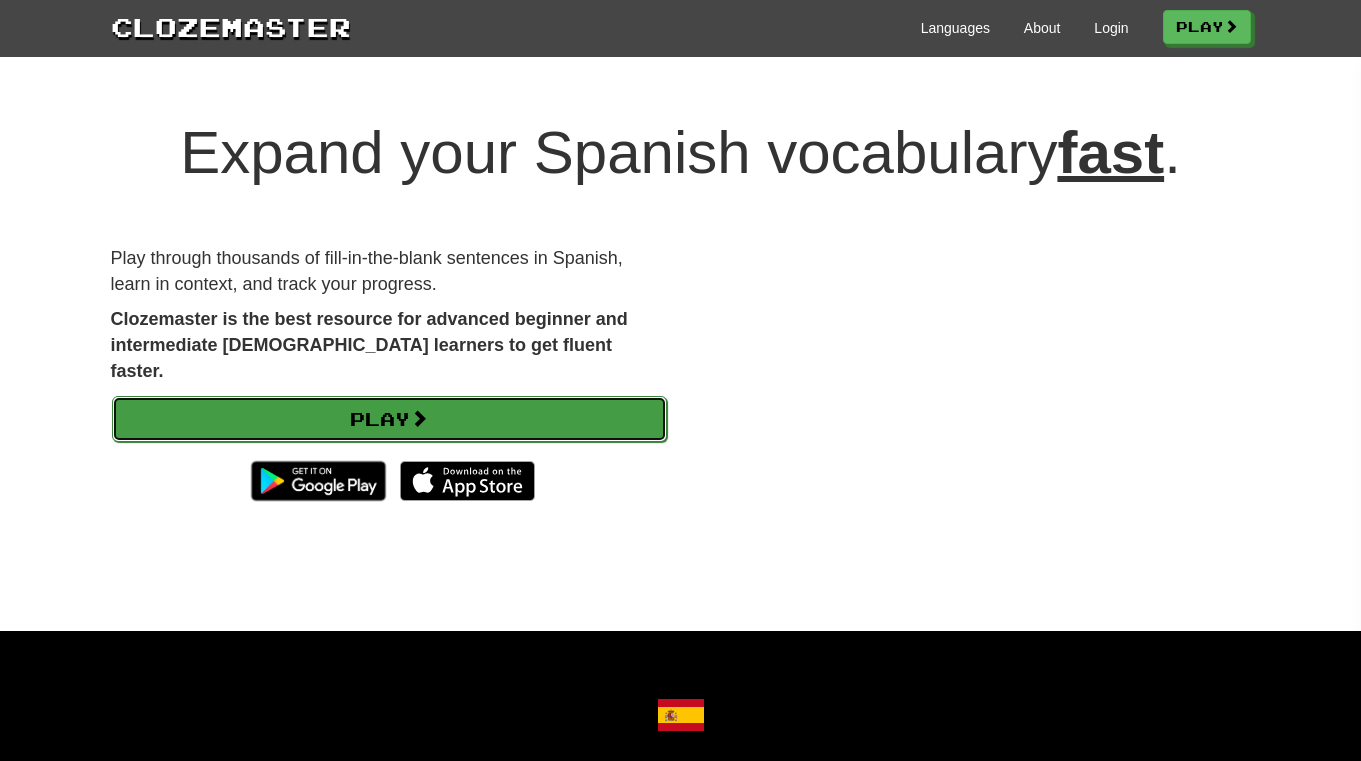 click on "Play" at bounding box center [389, 419] 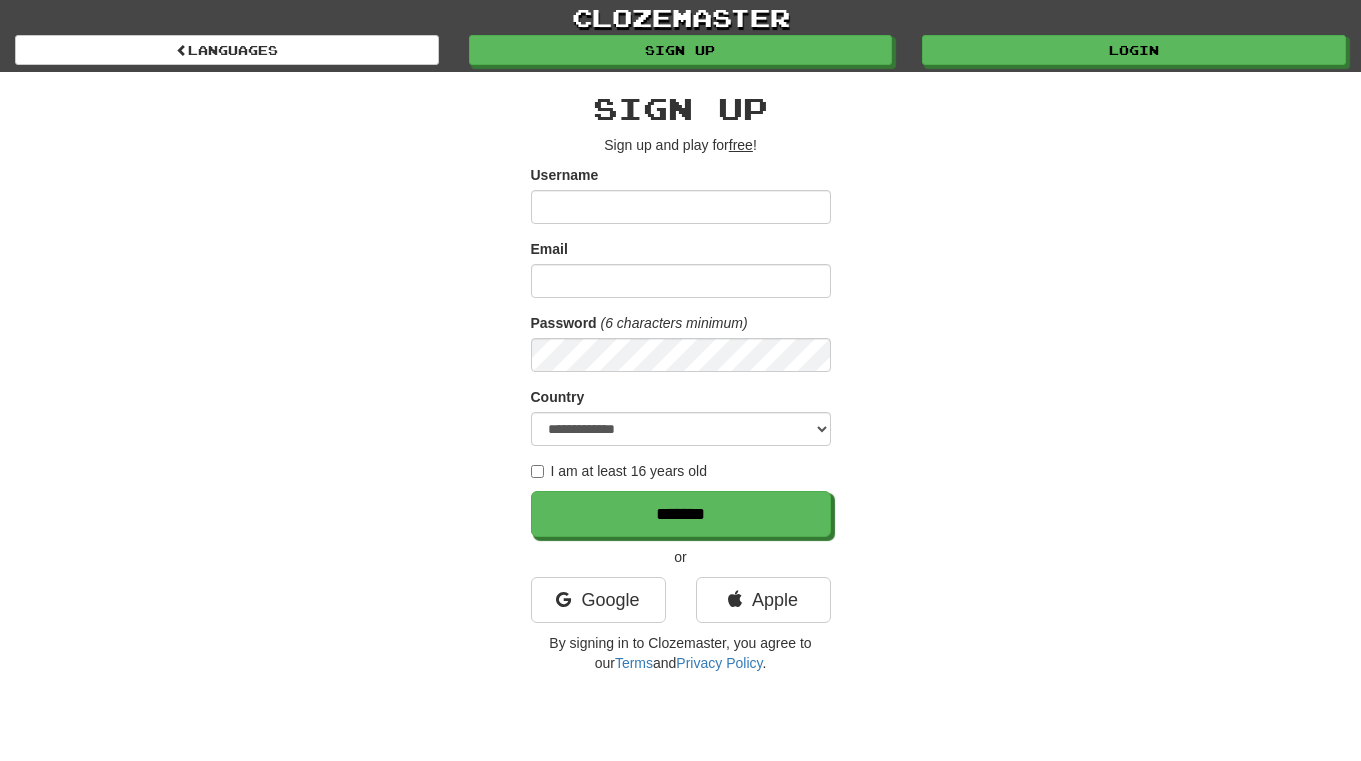 scroll, scrollTop: 0, scrollLeft: 0, axis: both 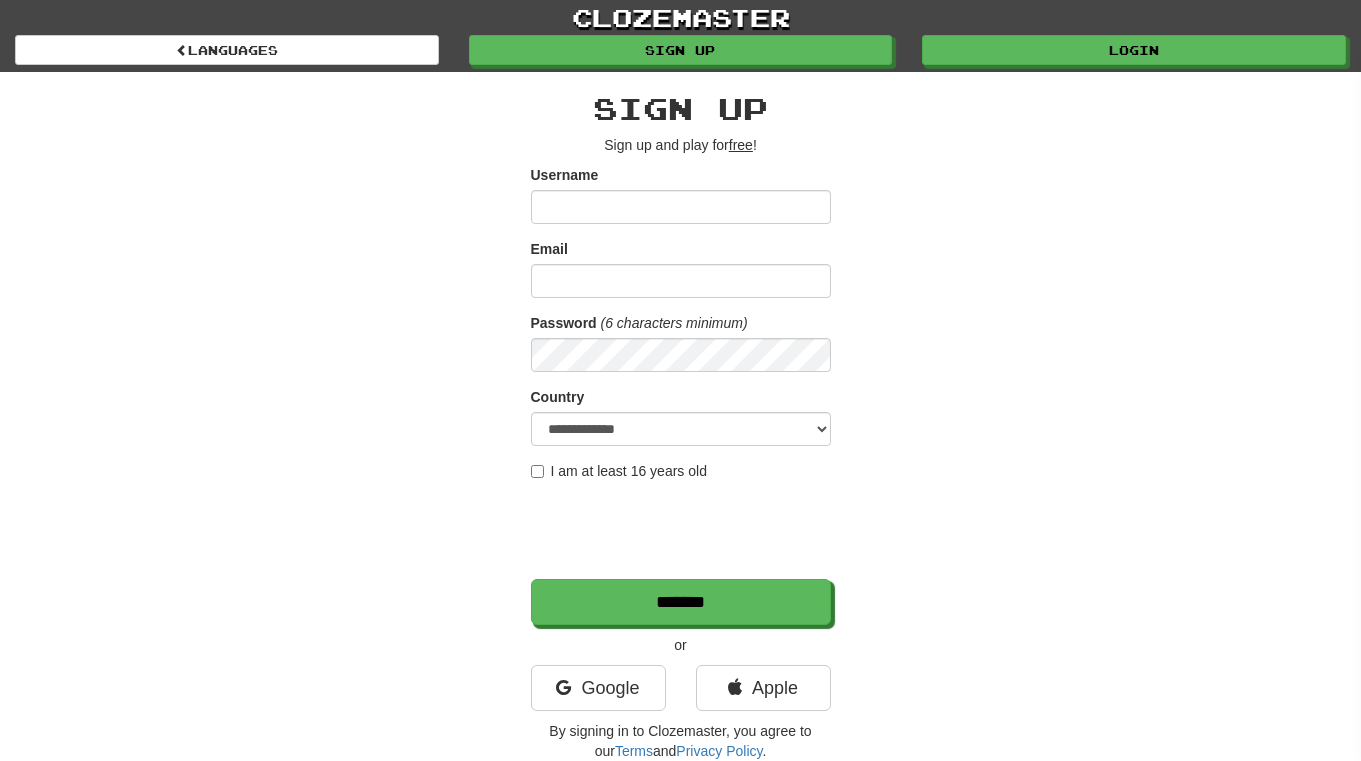 click on "Username" at bounding box center (681, 207) 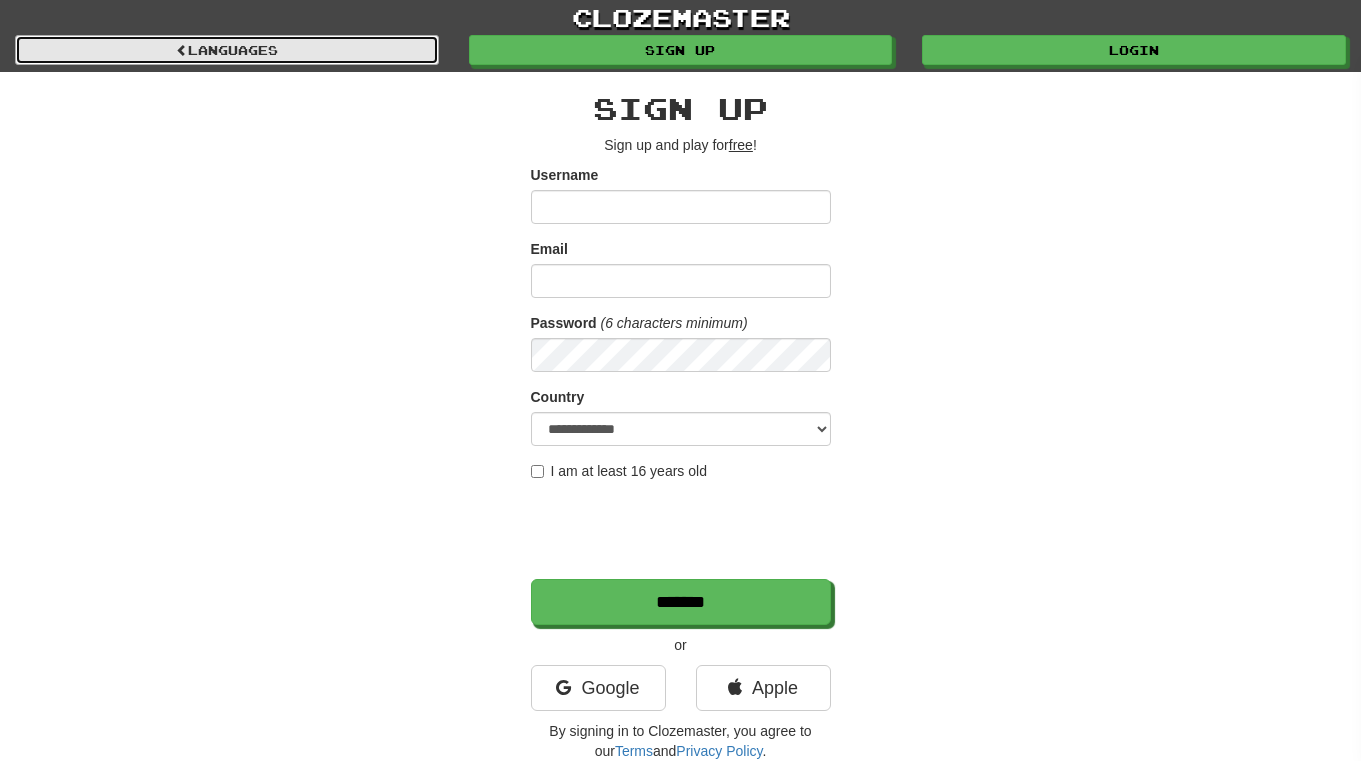 click on "Languages" at bounding box center [227, 50] 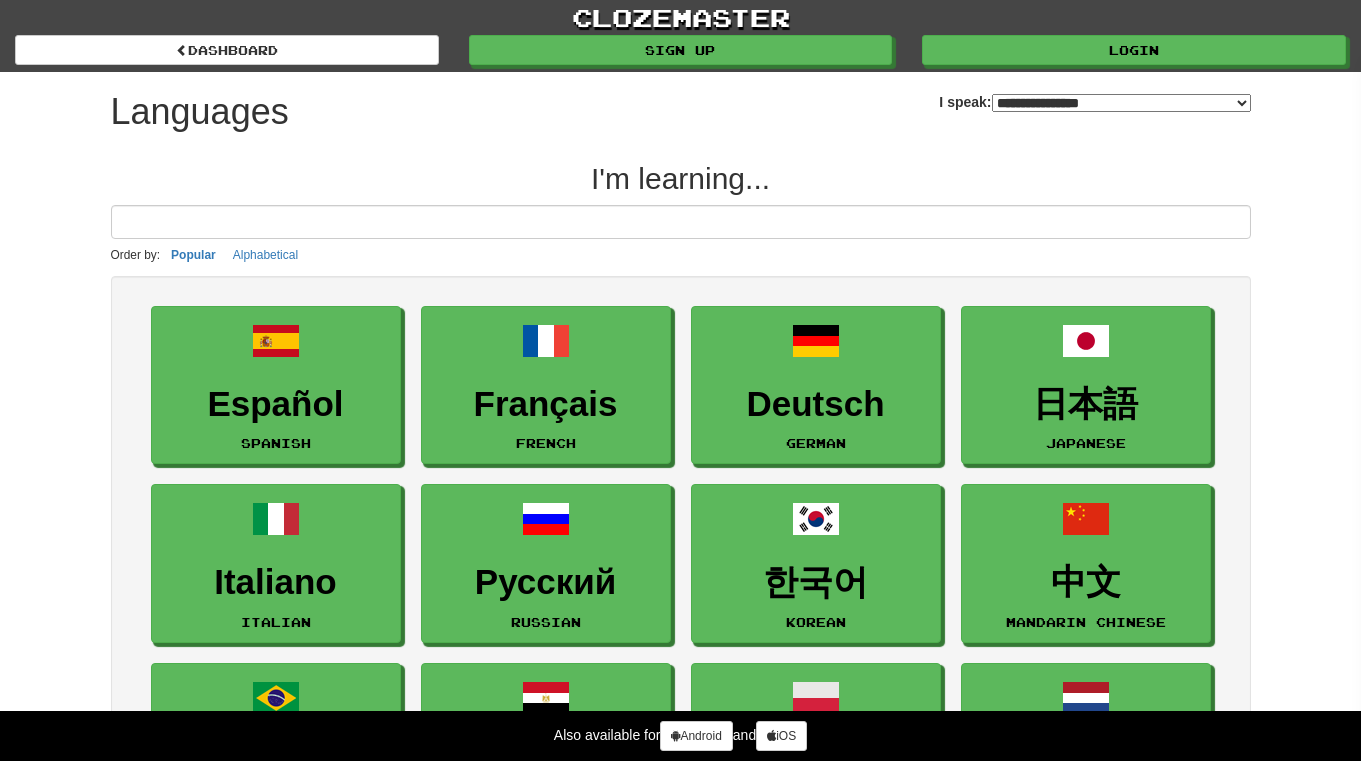 select on "*******" 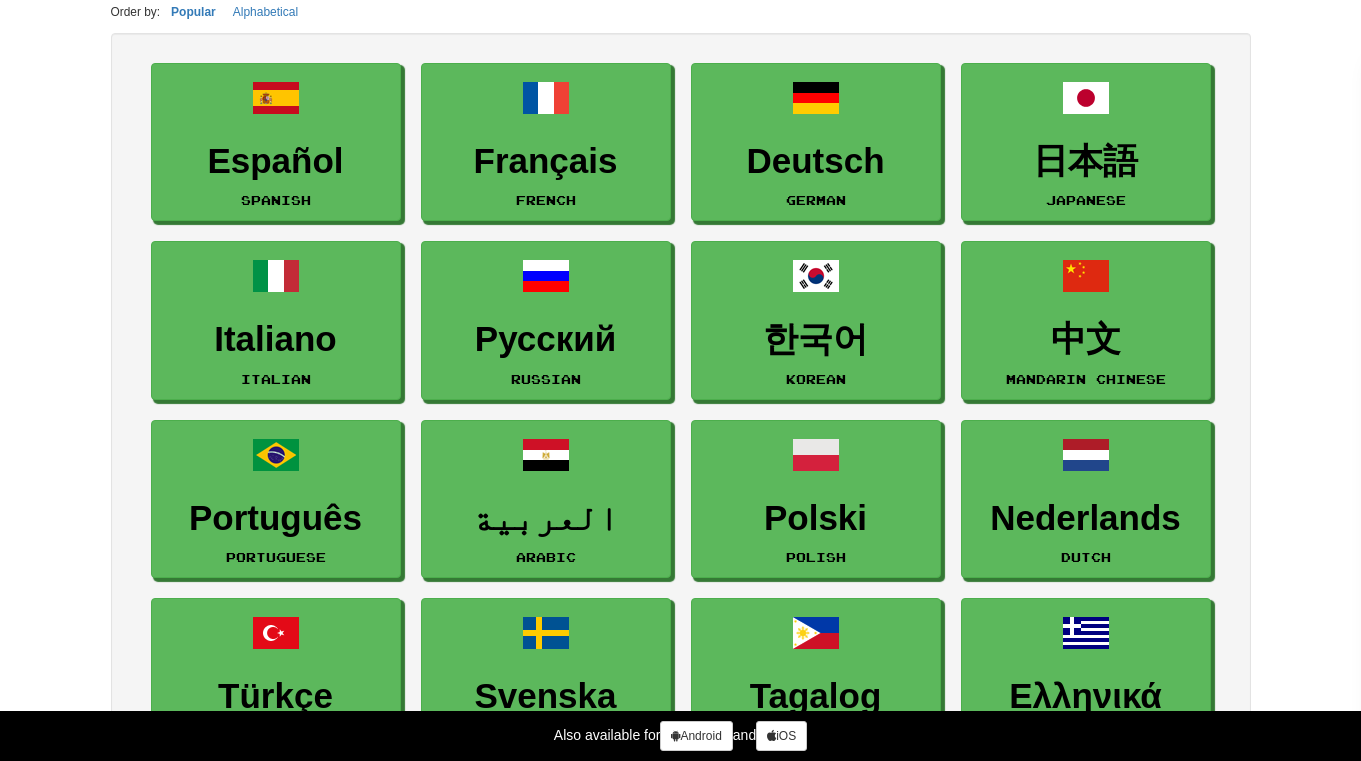 scroll, scrollTop: 0, scrollLeft: 0, axis: both 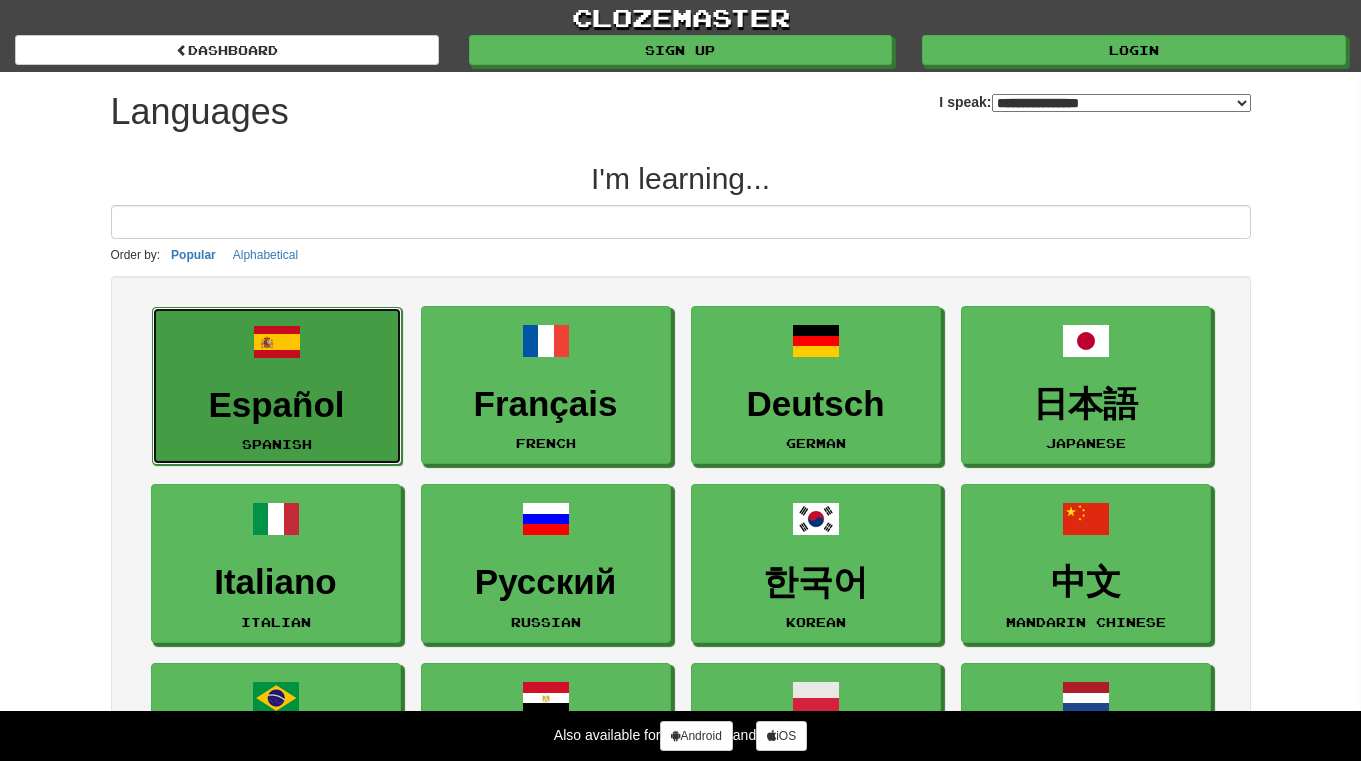 click on "Español" at bounding box center (277, 405) 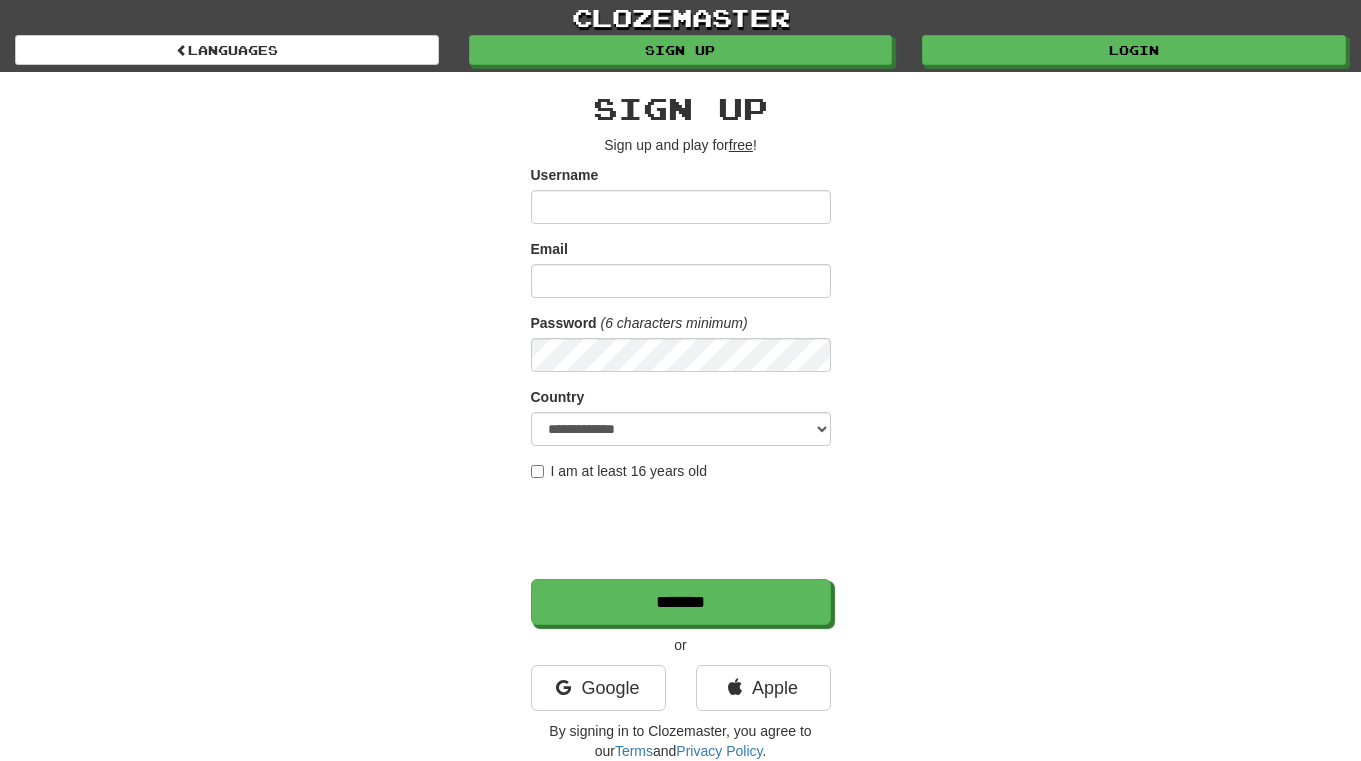 scroll, scrollTop: 0, scrollLeft: 0, axis: both 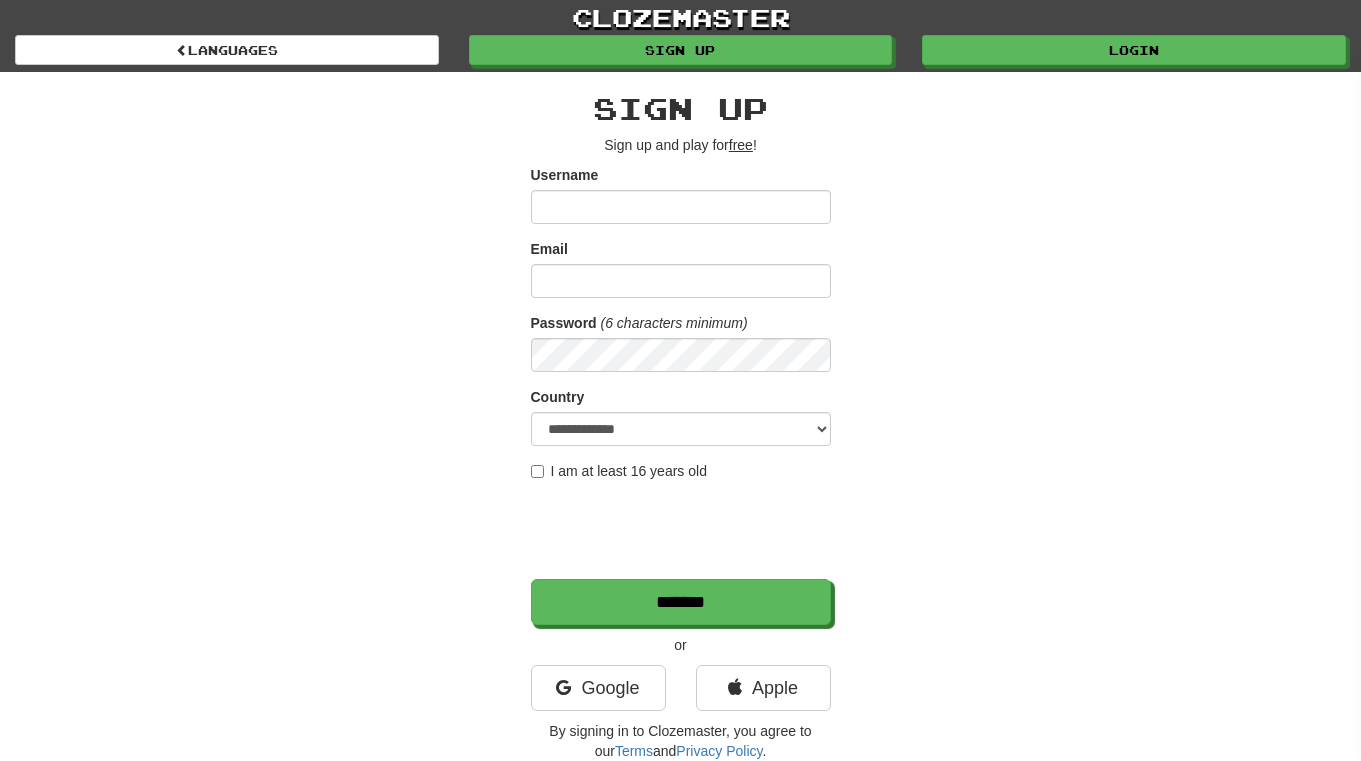 click on "Username" at bounding box center [681, 207] 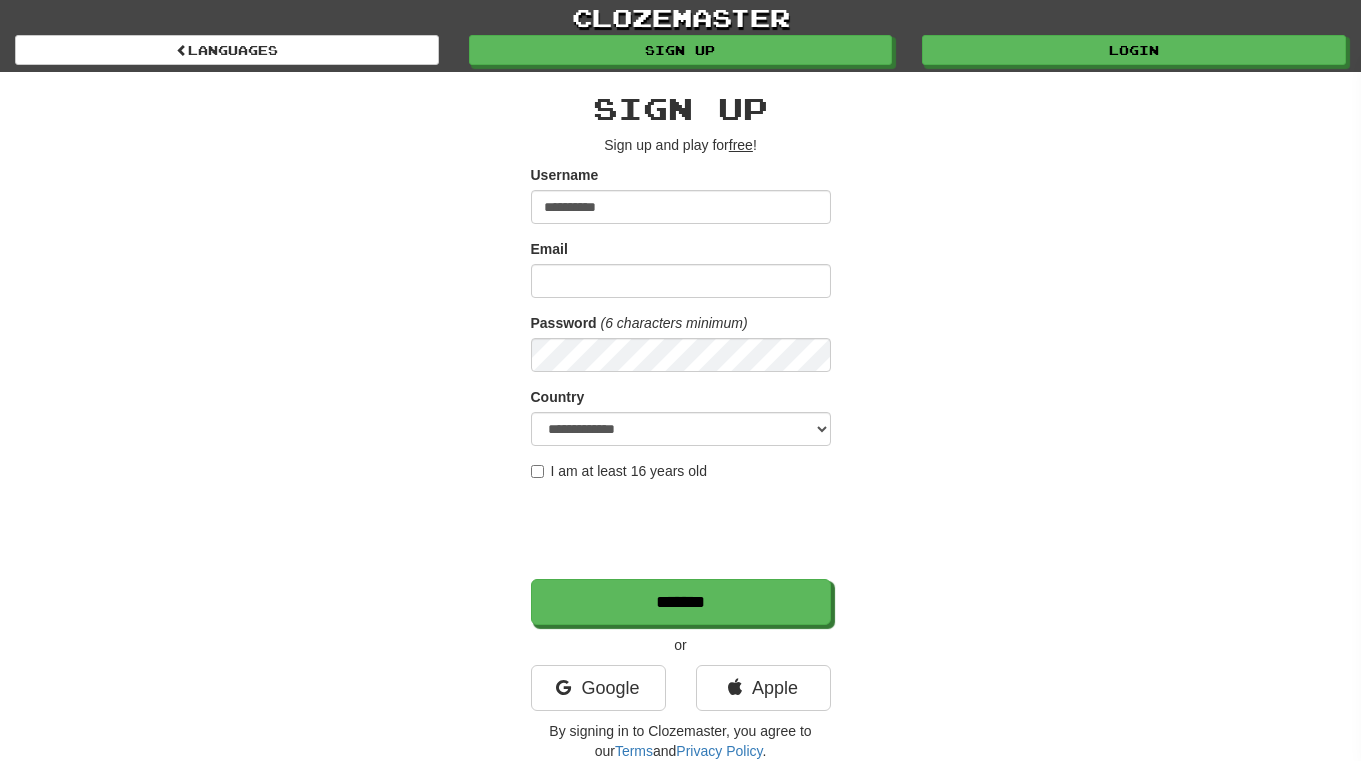 type on "**********" 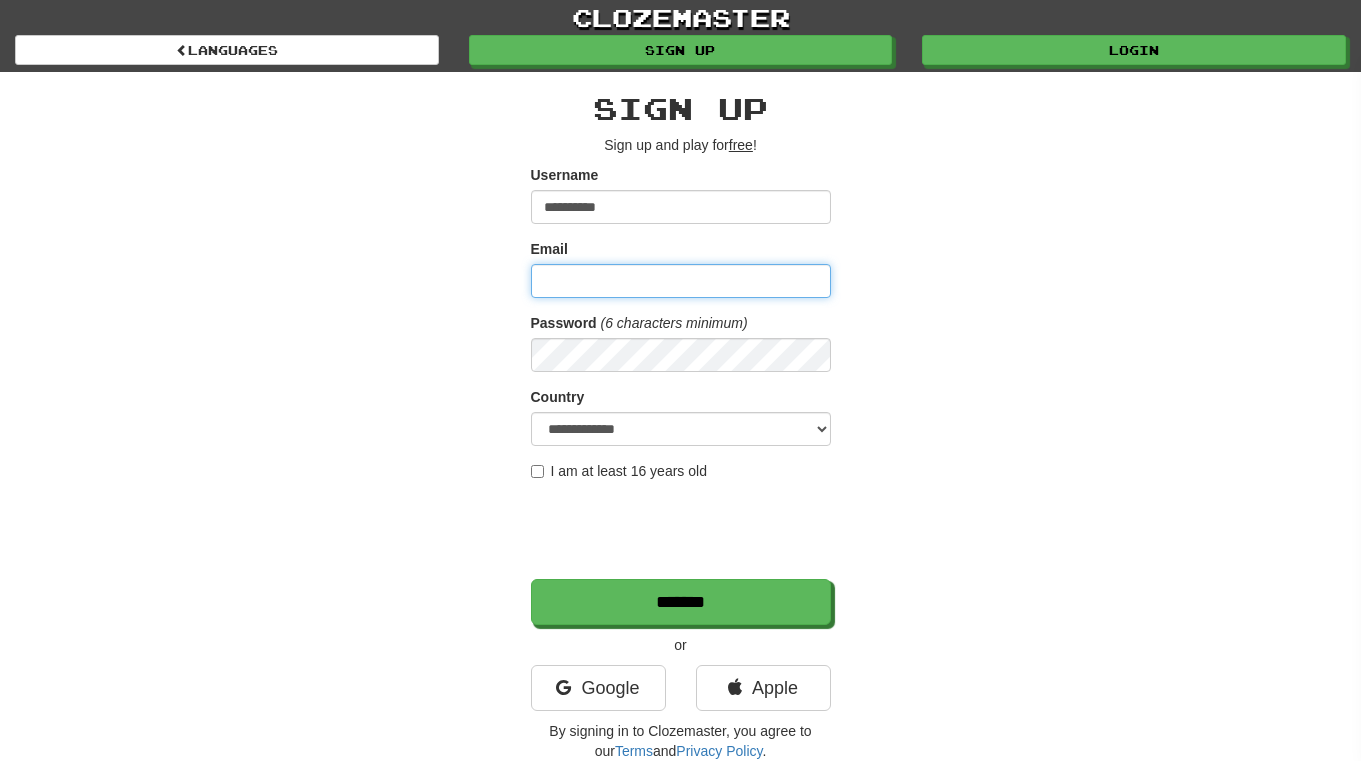 click on "Email" at bounding box center (681, 281) 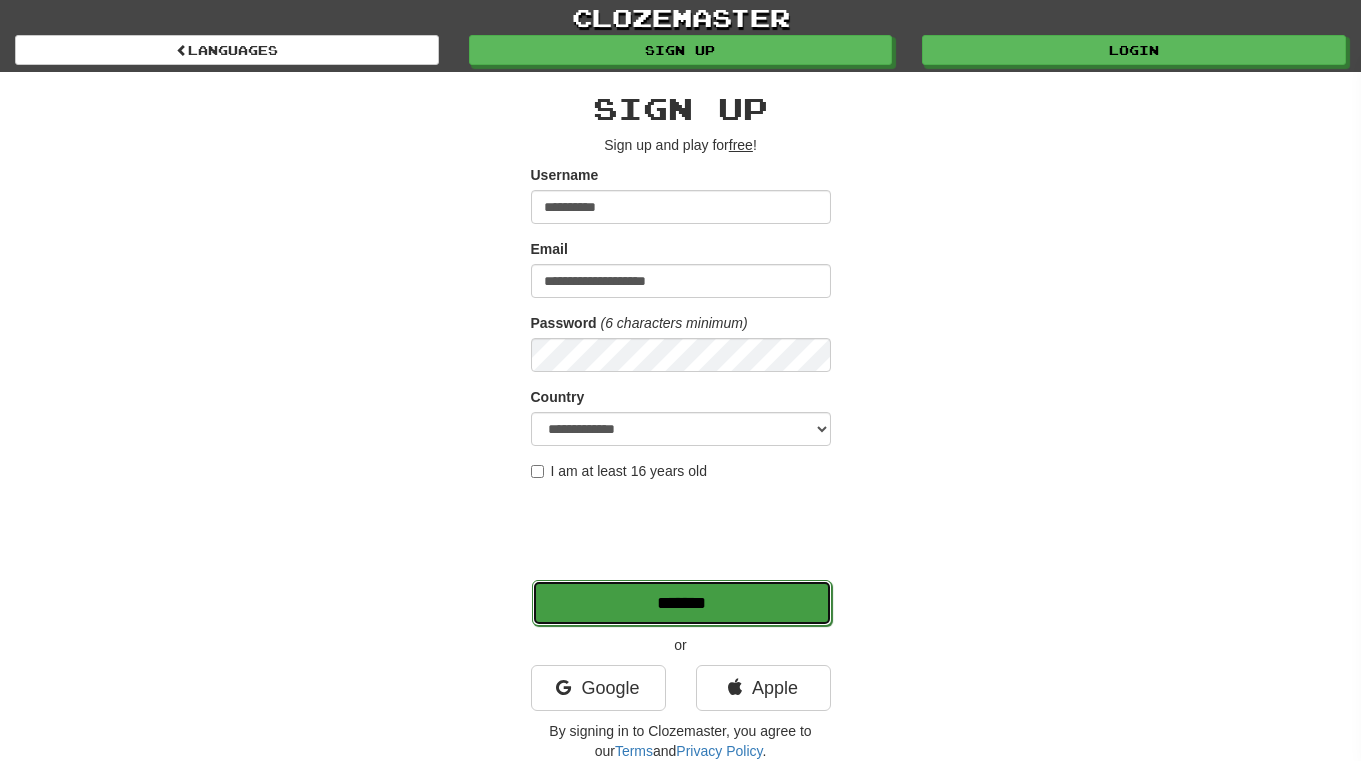 click on "*******" at bounding box center [682, 603] 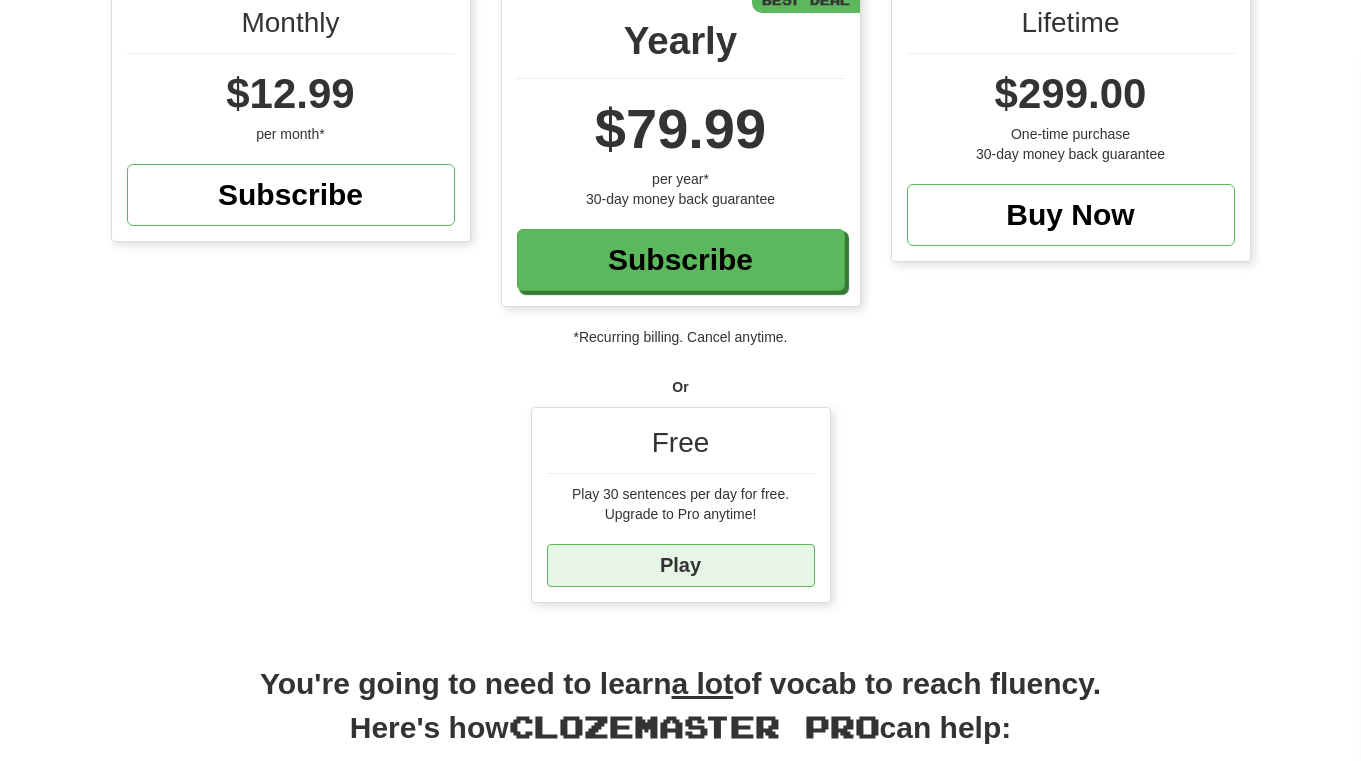 scroll, scrollTop: 239, scrollLeft: 0, axis: vertical 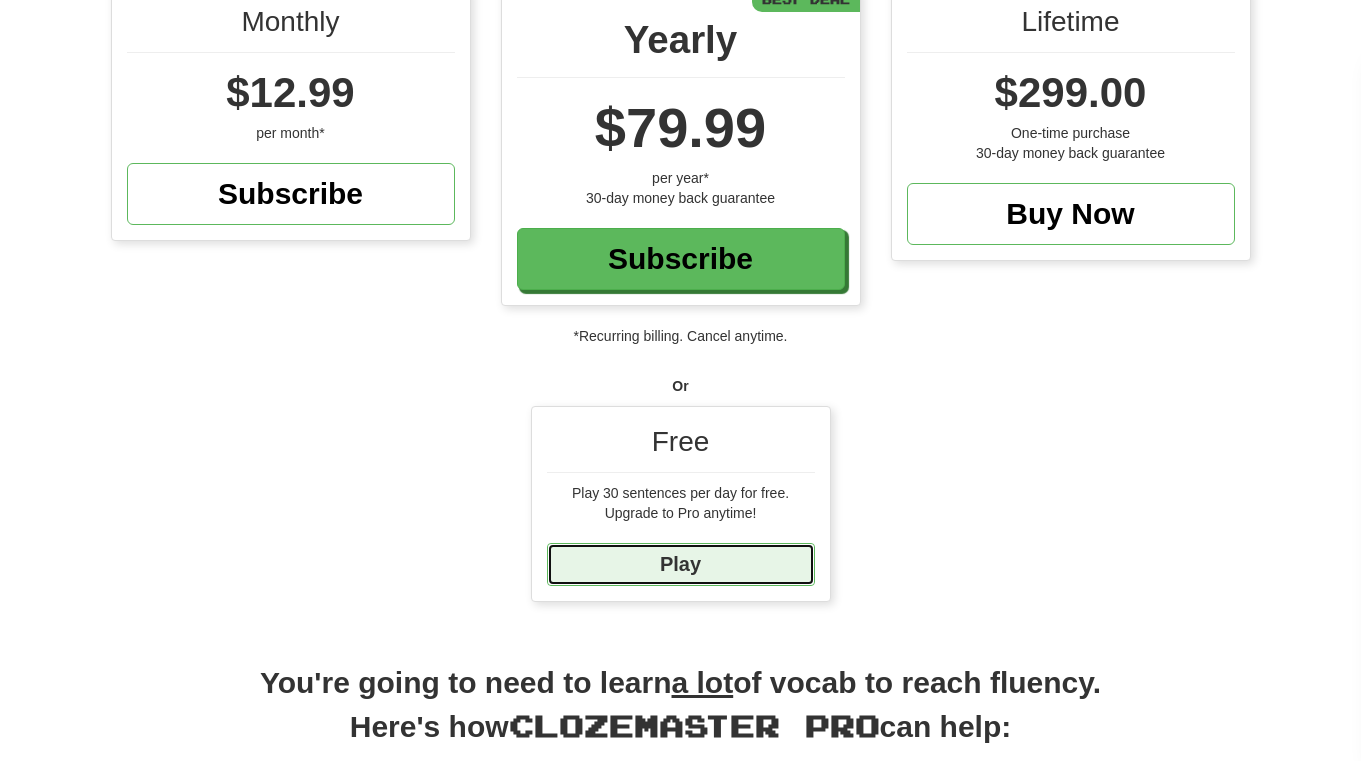 click on "Play" at bounding box center [681, 564] 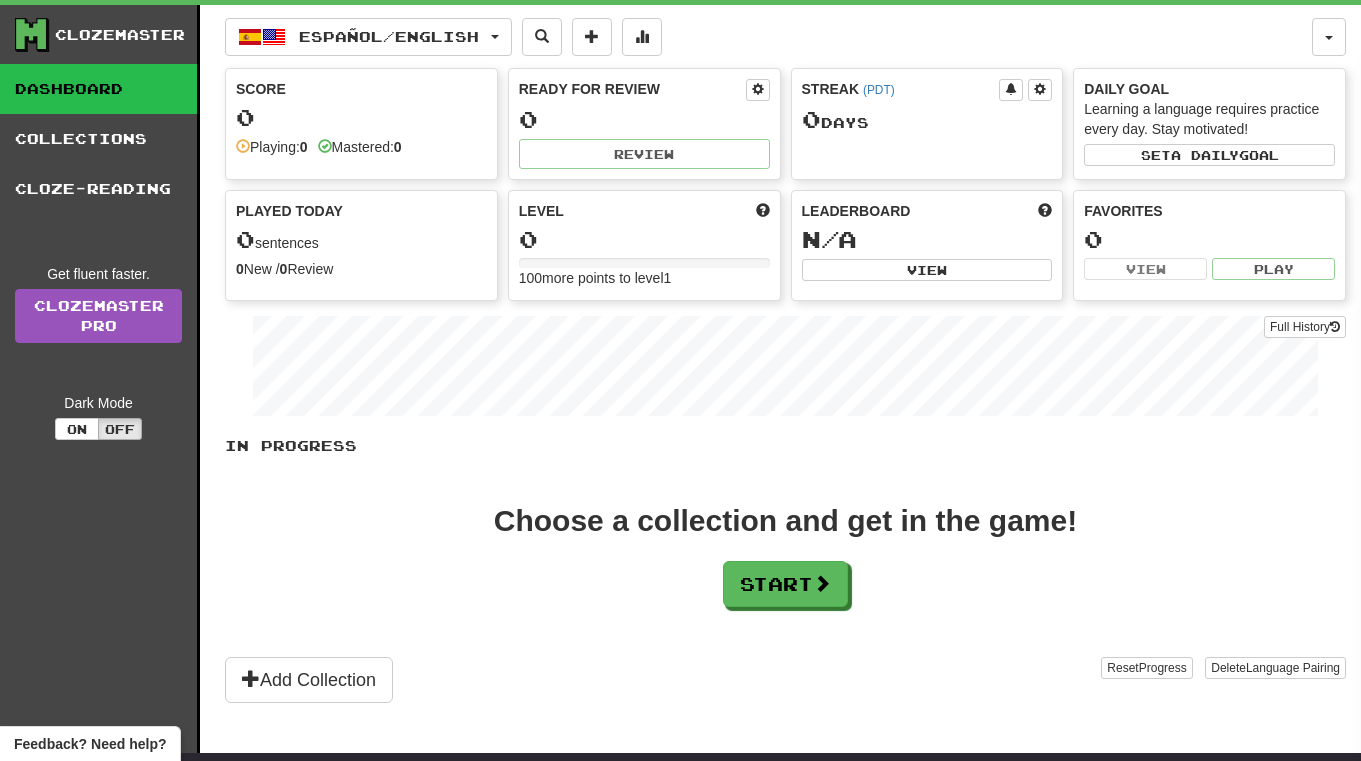 scroll, scrollTop: 0, scrollLeft: 0, axis: both 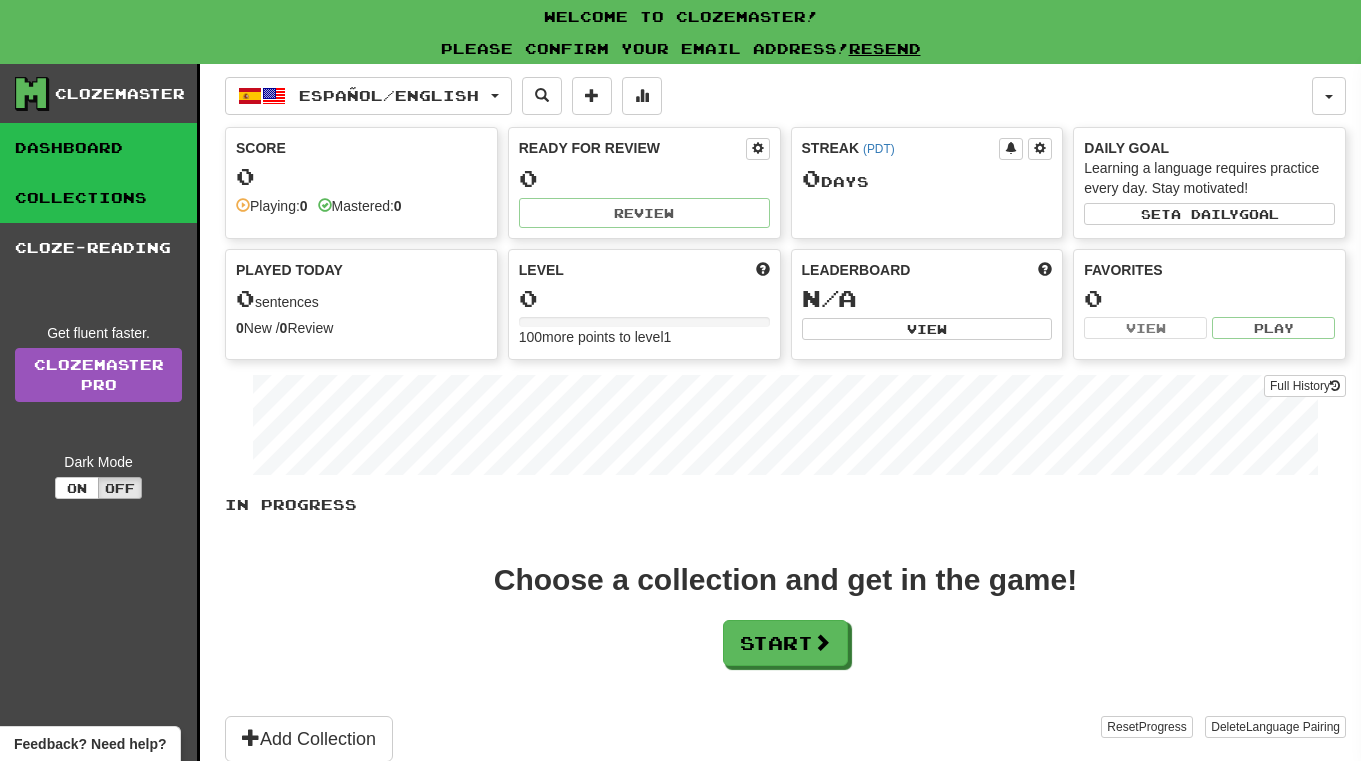 click on "Collections" at bounding box center [98, 198] 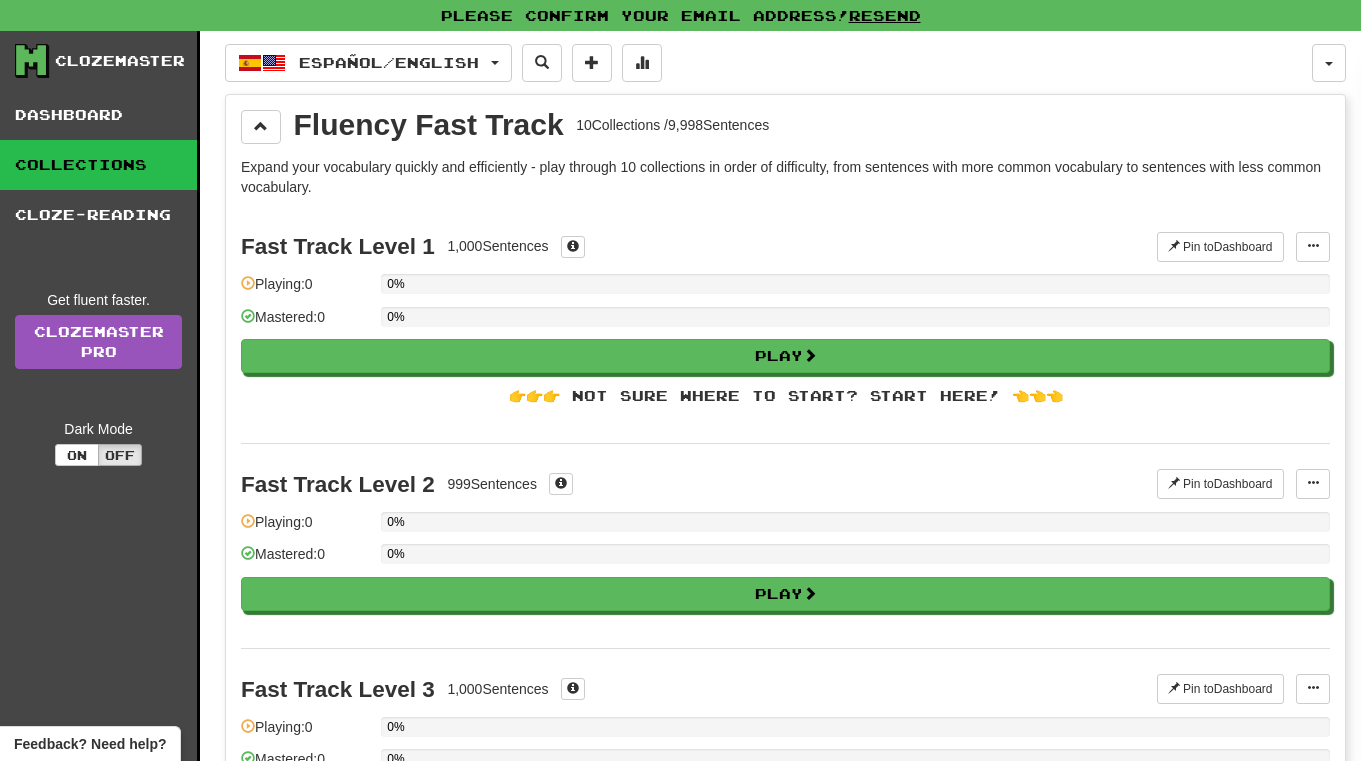 scroll, scrollTop: 0, scrollLeft: 0, axis: both 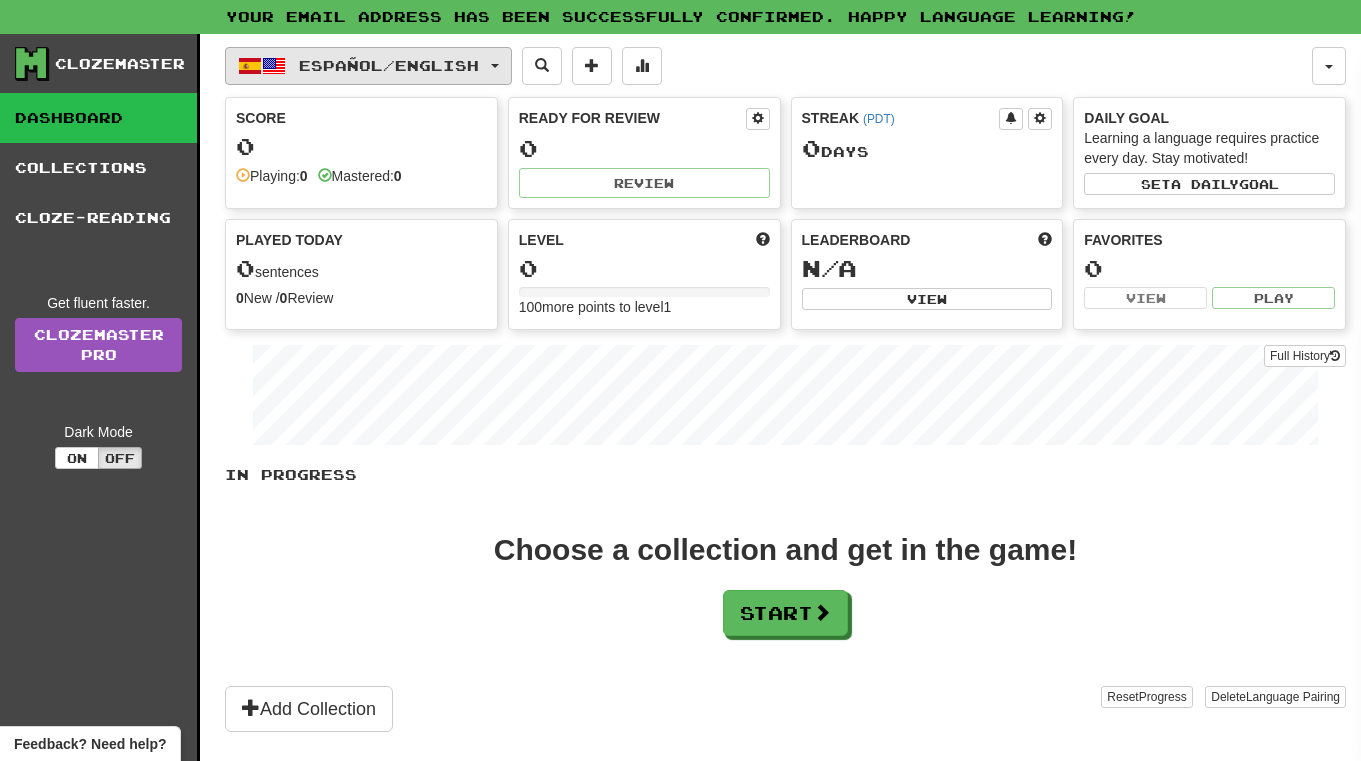 click on "Español  /  English" at bounding box center (389, 65) 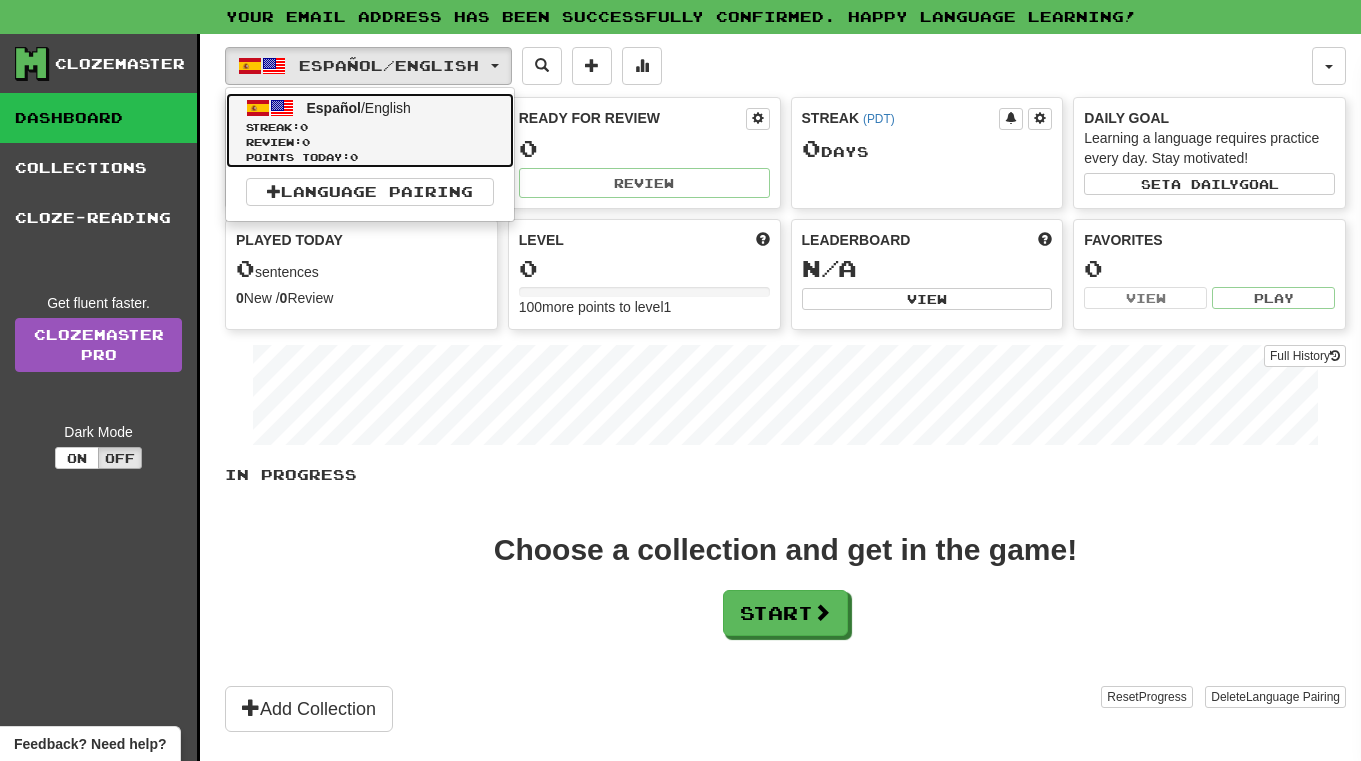 click on "Streak:  0" at bounding box center [370, 127] 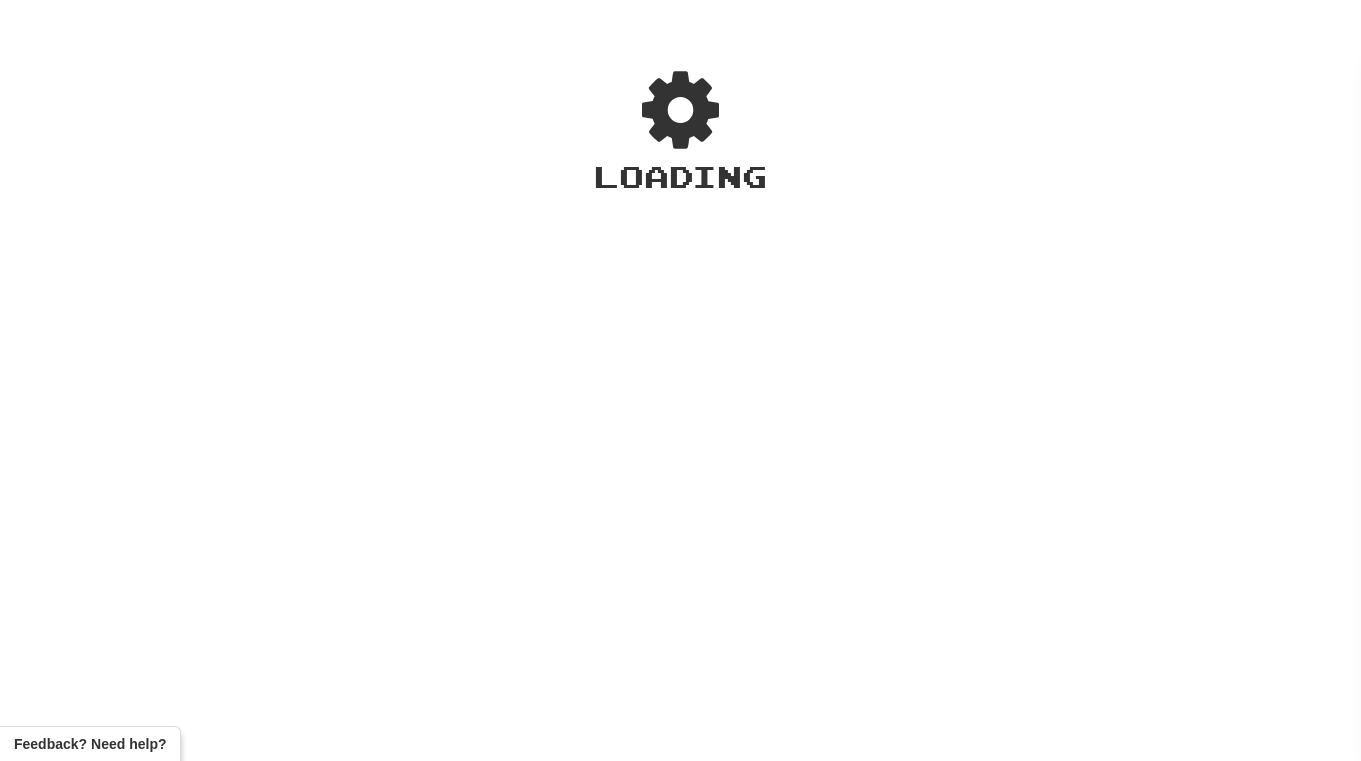 scroll, scrollTop: 0, scrollLeft: 0, axis: both 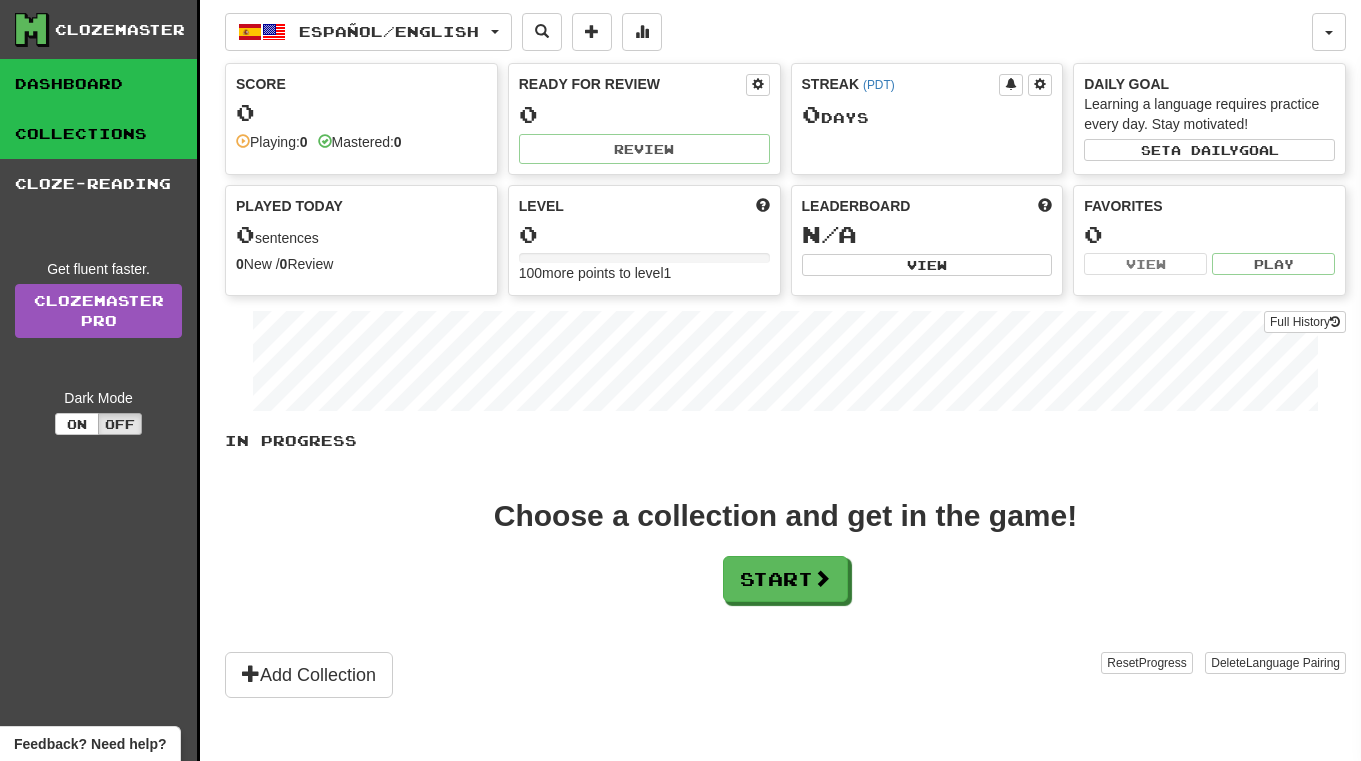 click on "Collections" at bounding box center (98, 134) 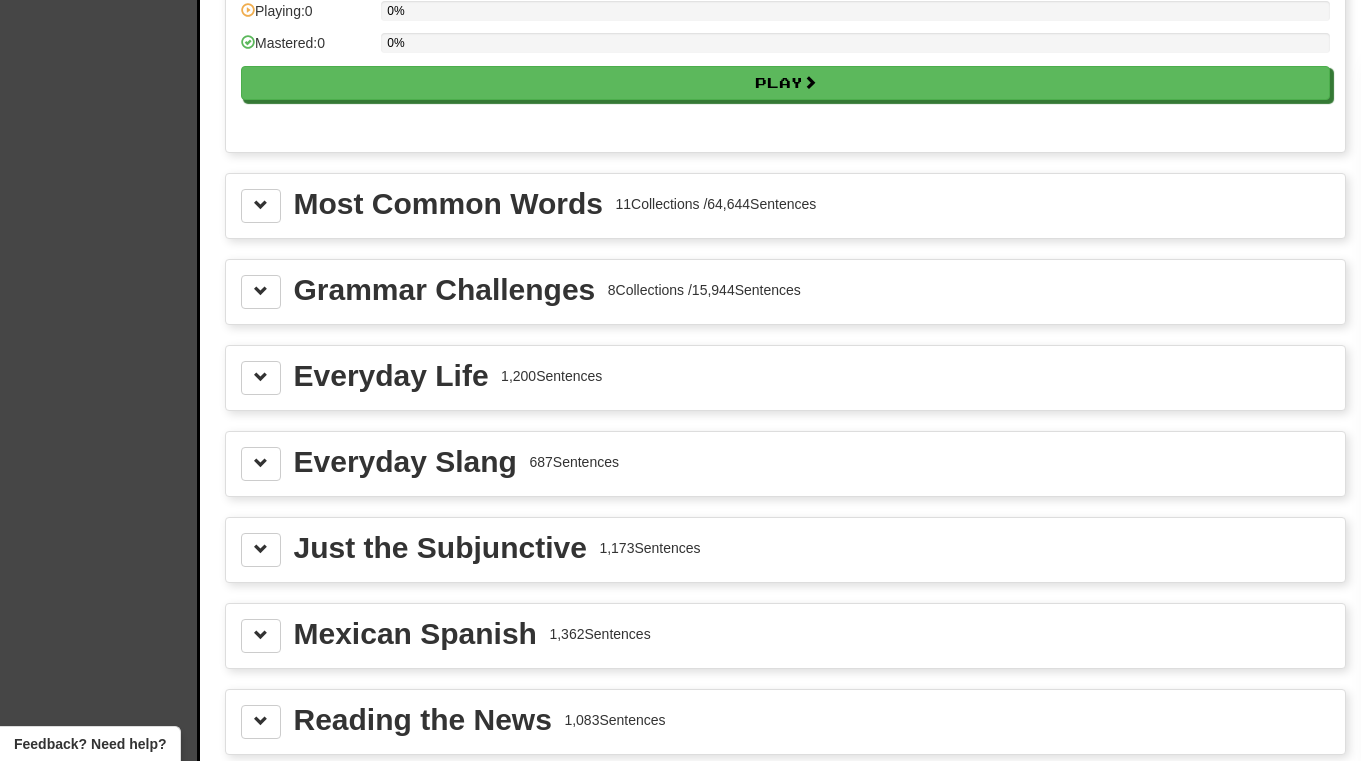 scroll, scrollTop: 2123, scrollLeft: 0, axis: vertical 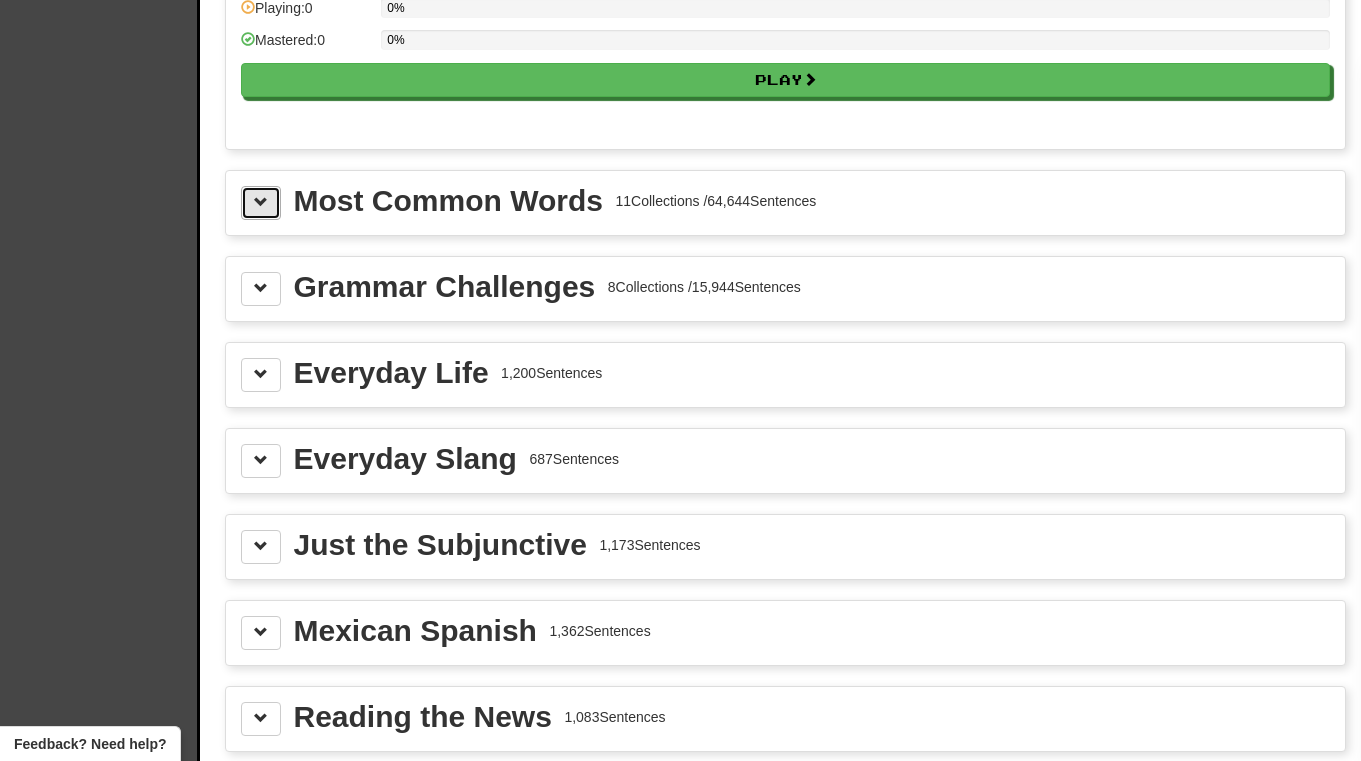 click at bounding box center (261, 203) 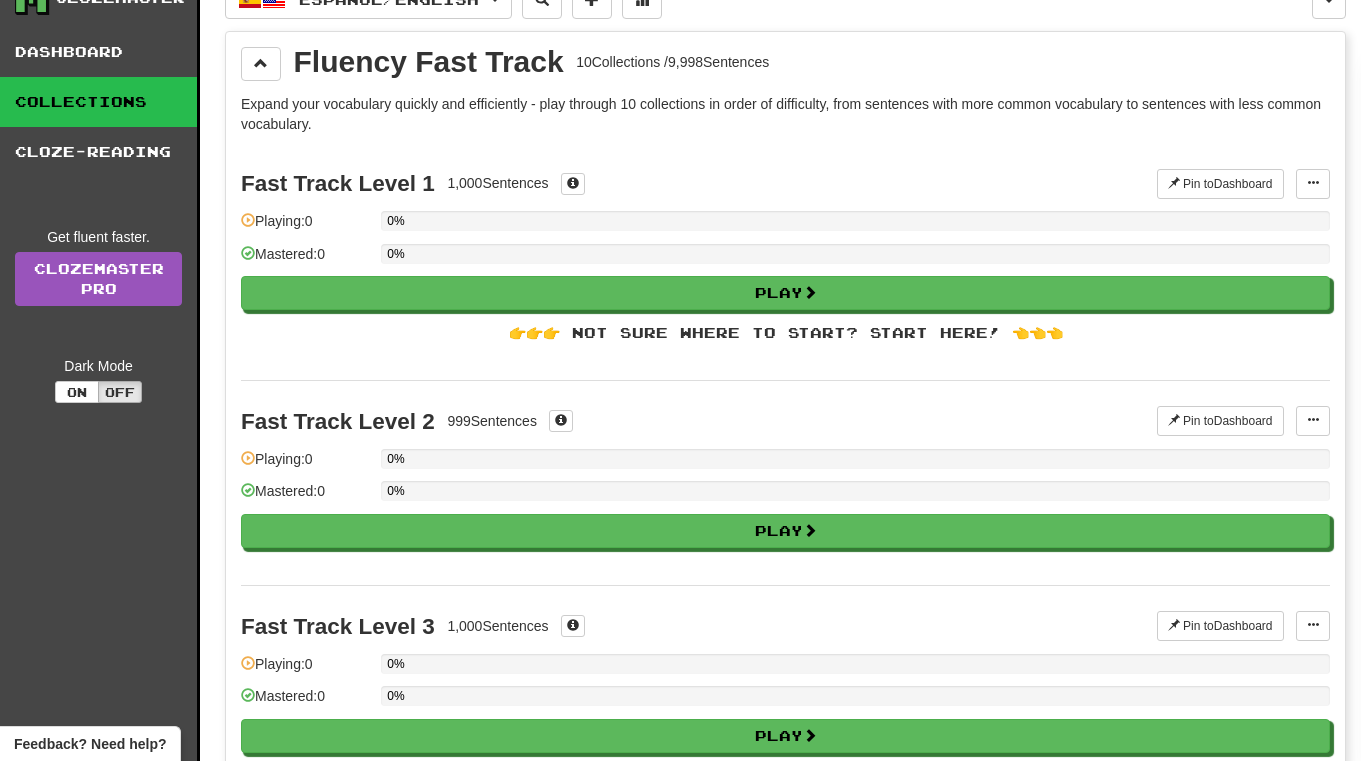 scroll, scrollTop: 0, scrollLeft: 0, axis: both 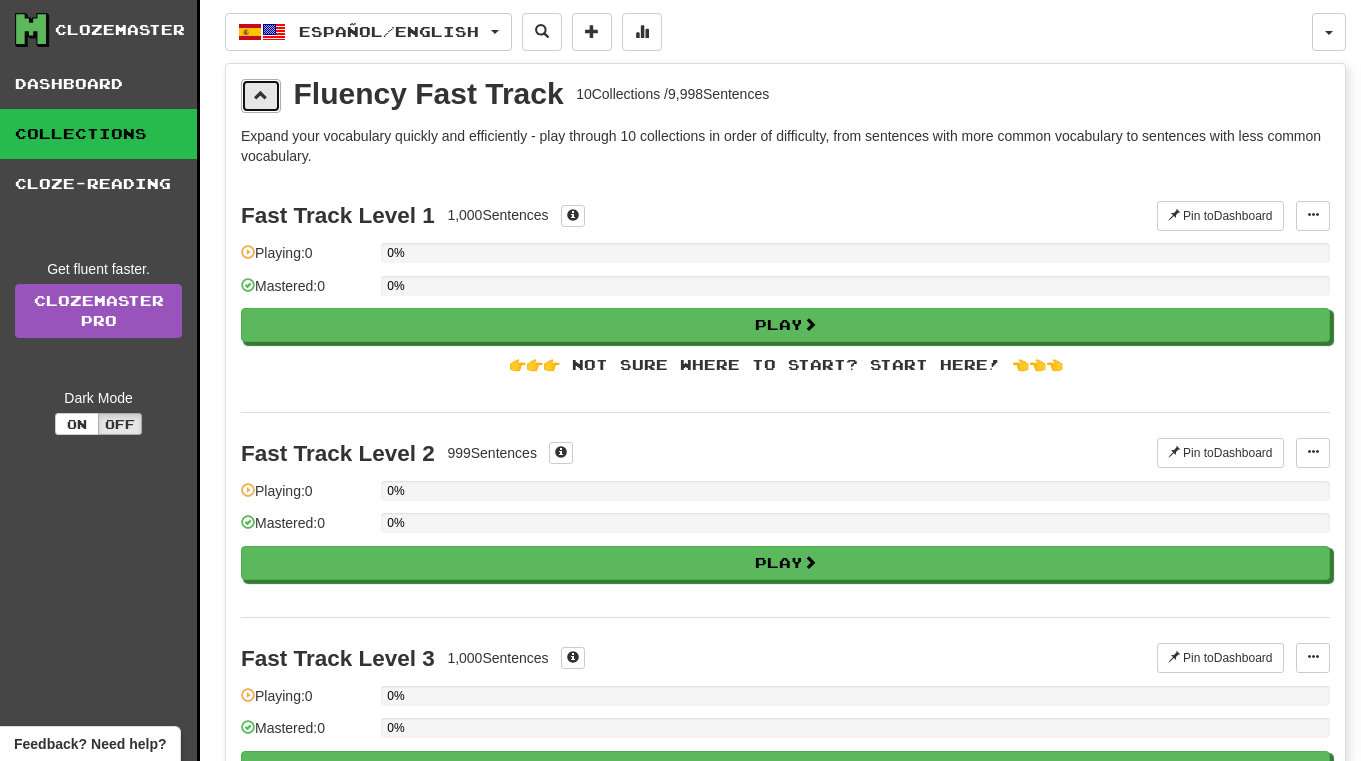 click at bounding box center (261, 96) 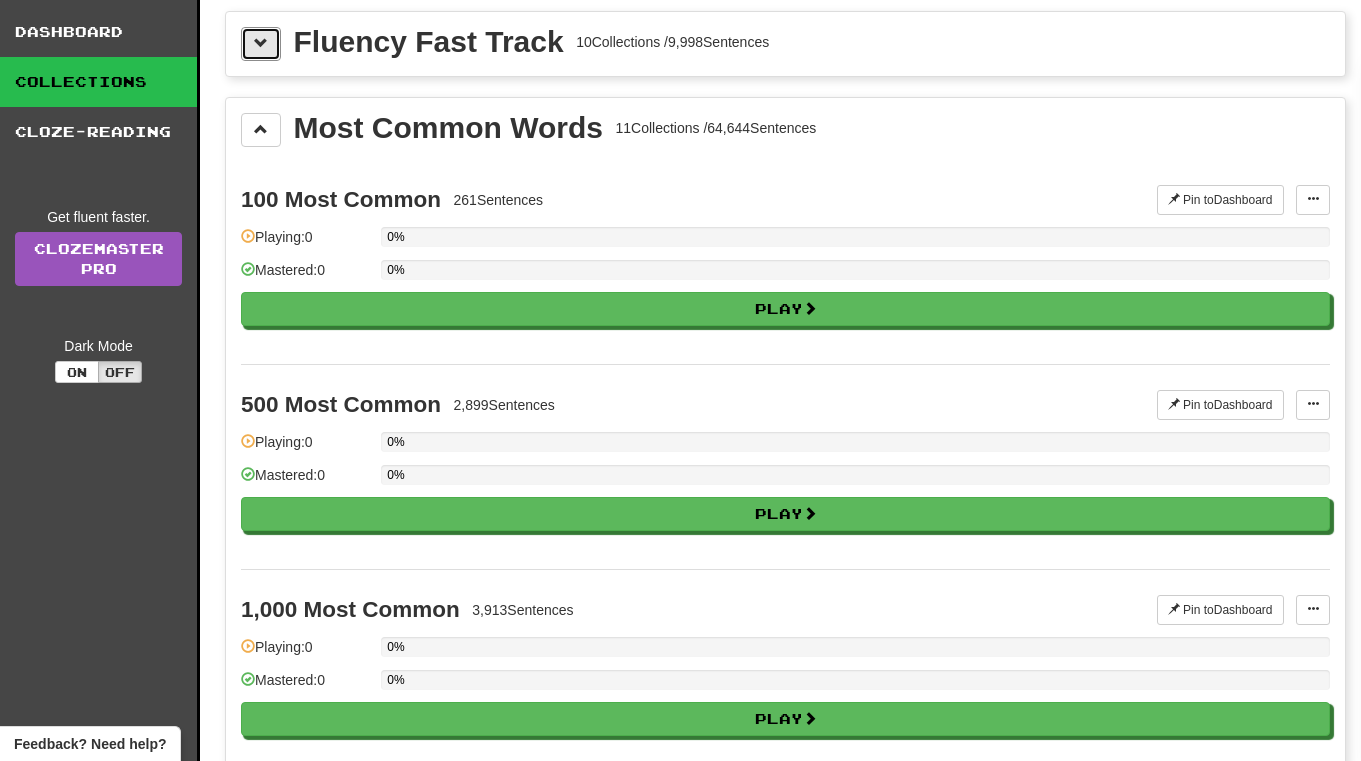 scroll, scrollTop: 44, scrollLeft: 0, axis: vertical 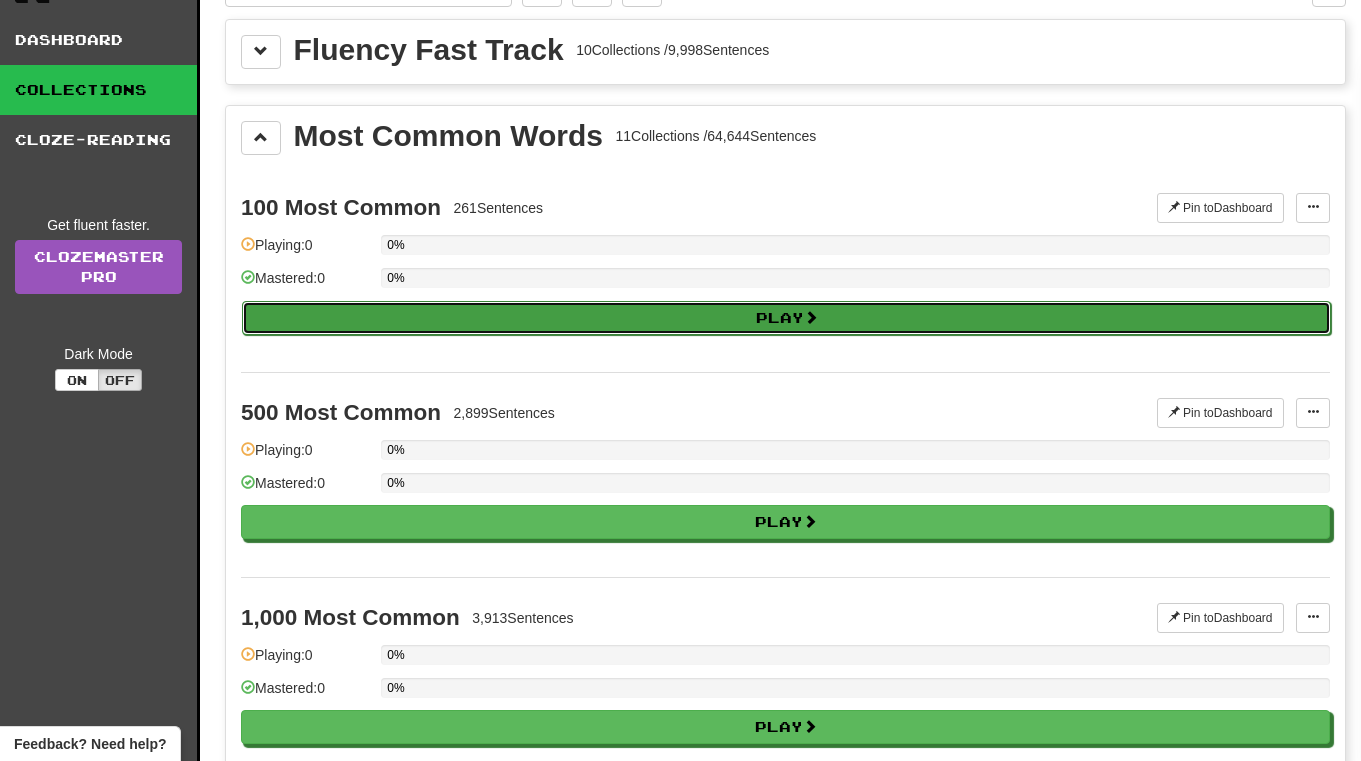 click on "Play" at bounding box center [786, 318] 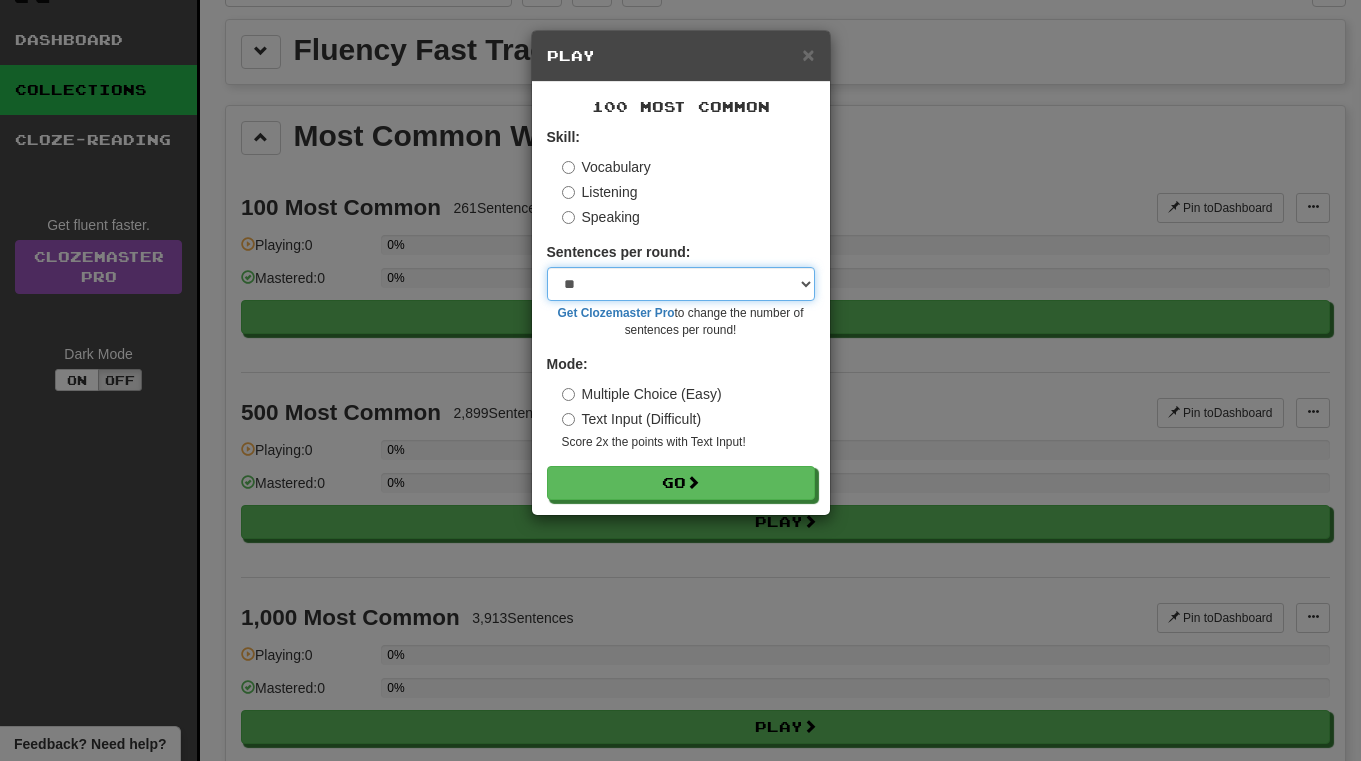 click on "* ** ** ** ** ** *** ********" at bounding box center (681, 284) 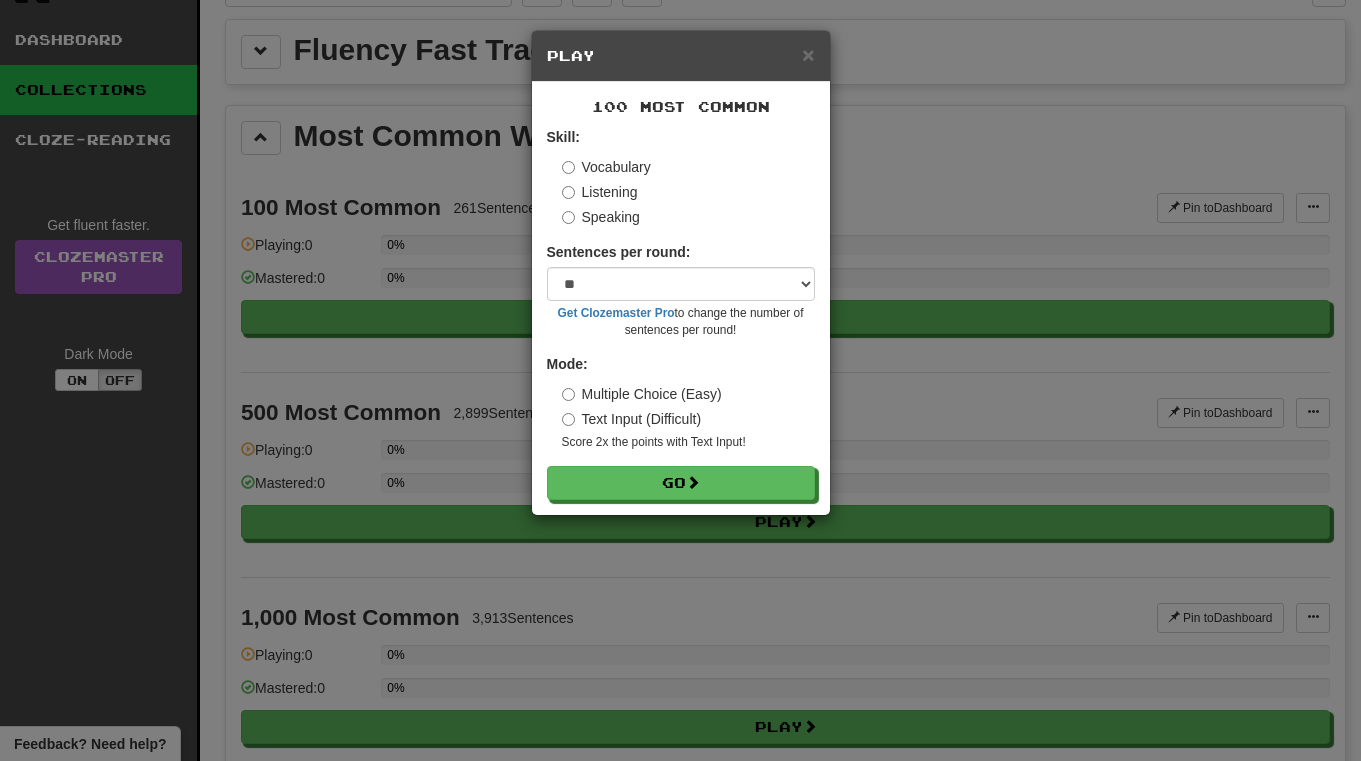 click on "Mode: Multiple Choice (Easy) Text Input (Difficult) Score 2x the points with Text Input !" at bounding box center (681, 402) 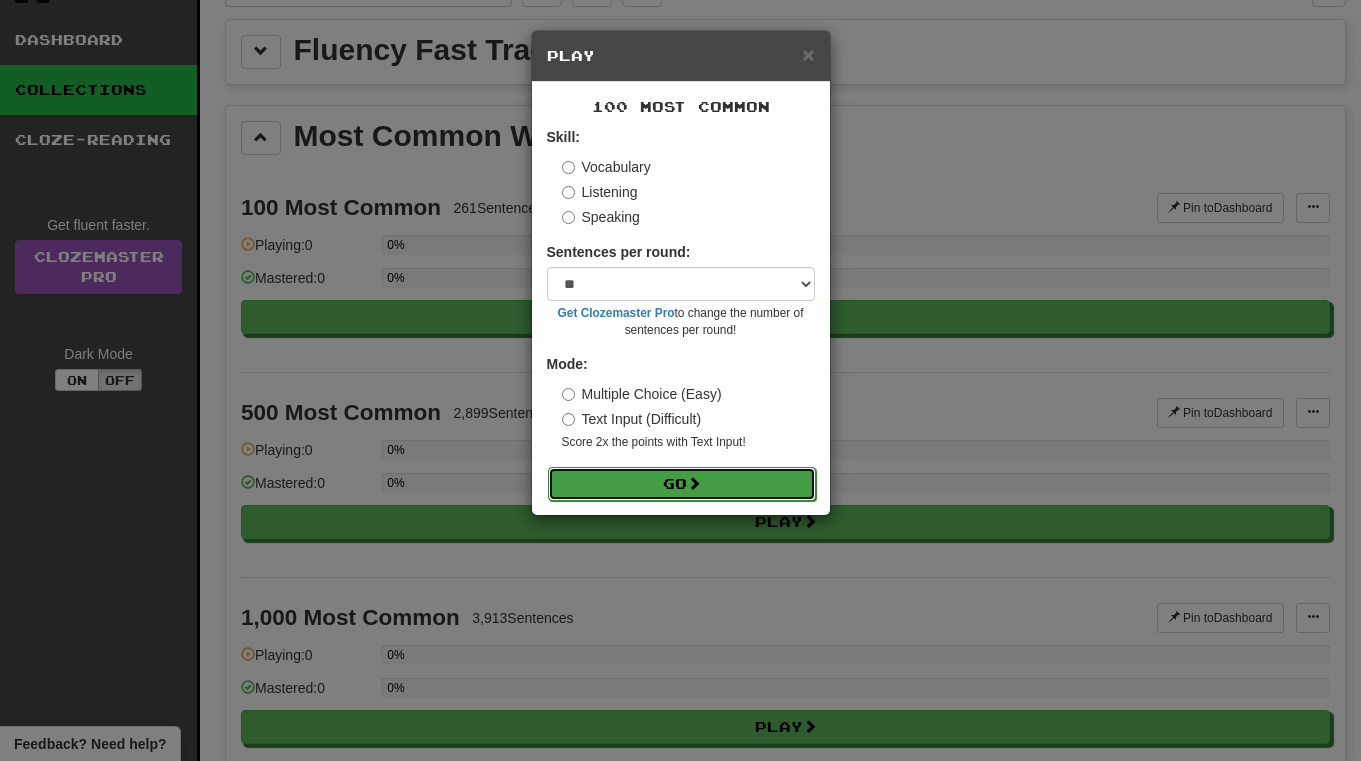 click on "Go" at bounding box center (682, 484) 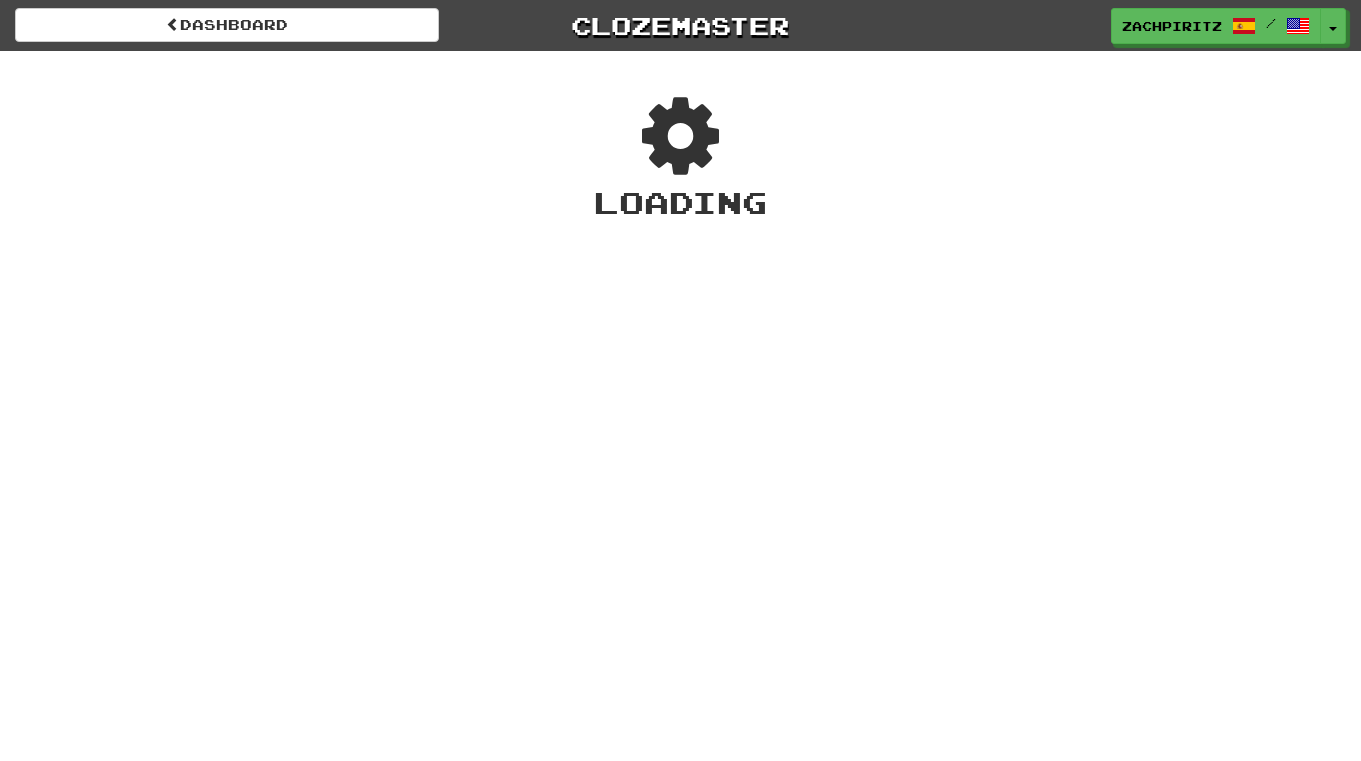 scroll, scrollTop: 0, scrollLeft: 0, axis: both 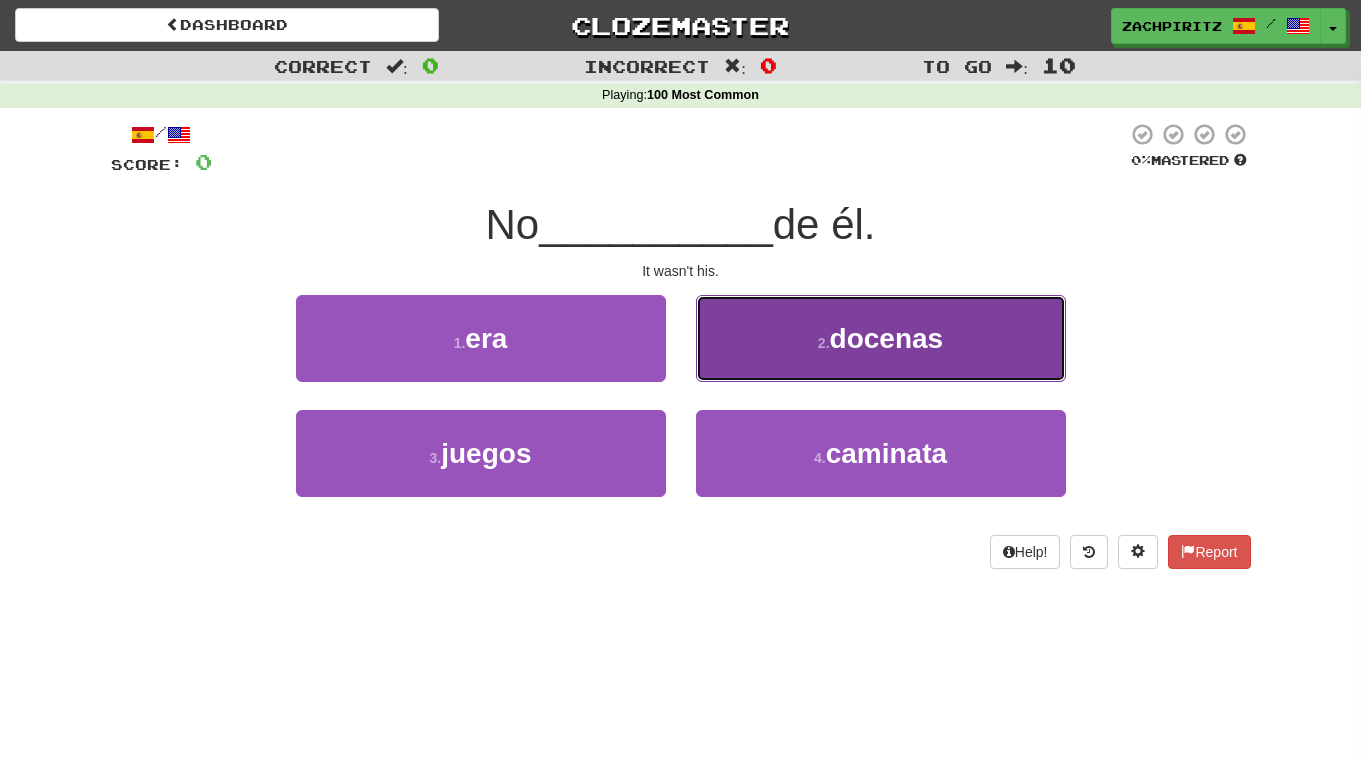 click on "2 .  docenas" at bounding box center (881, 338) 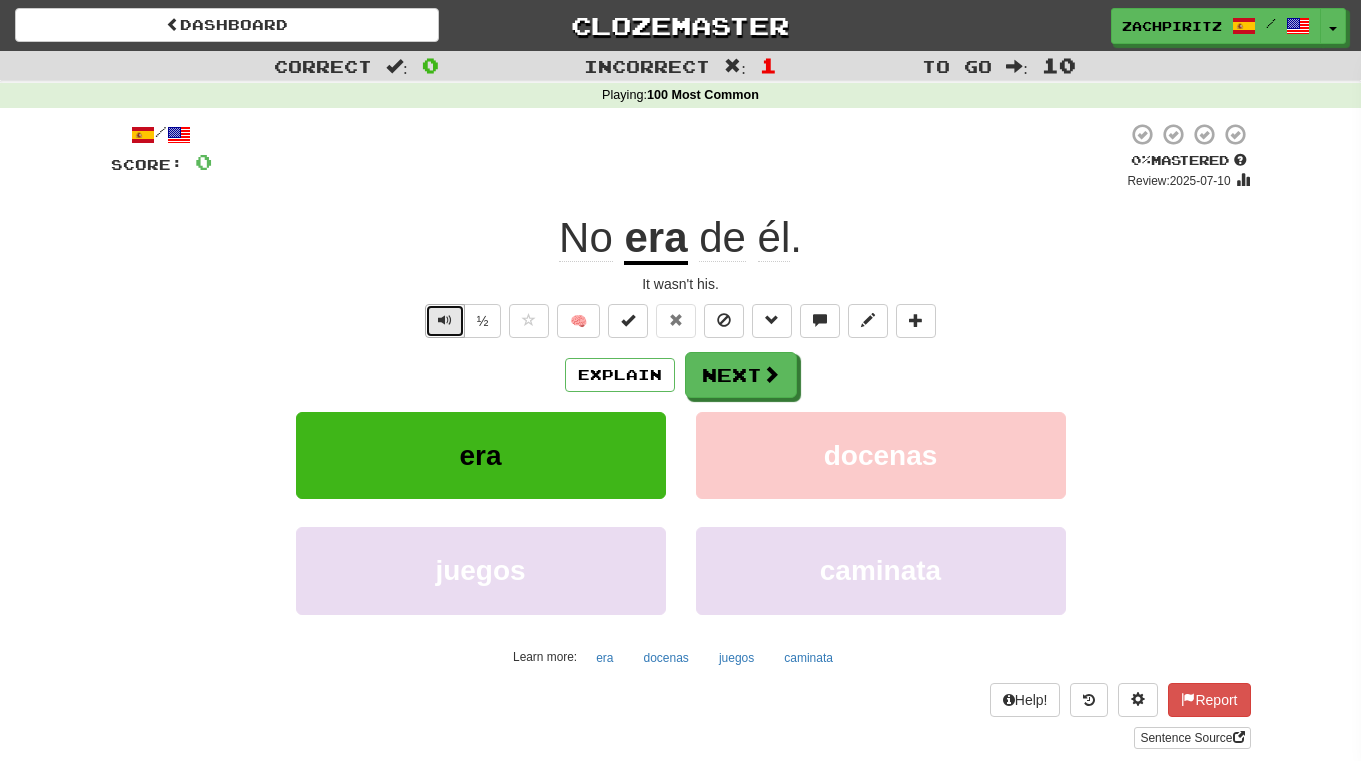 click at bounding box center (445, 321) 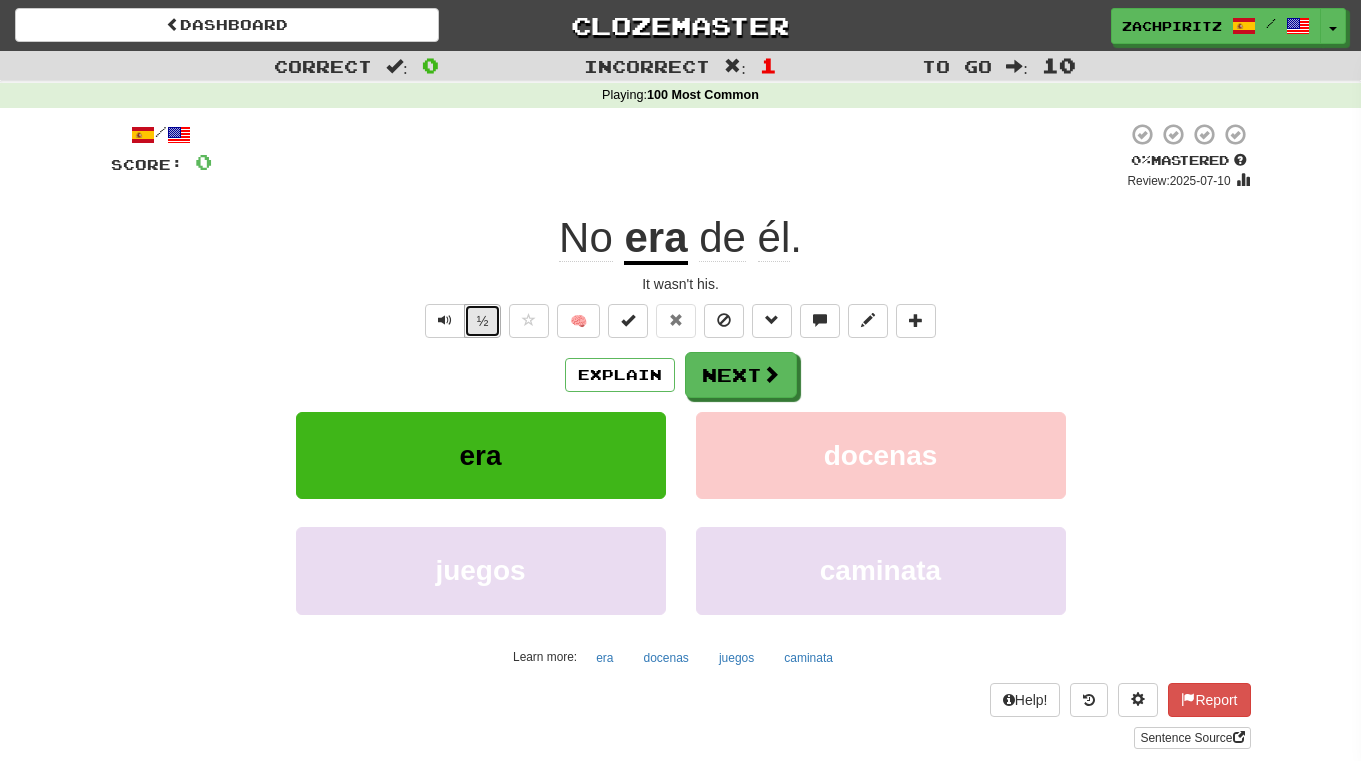 click on "½" at bounding box center [483, 321] 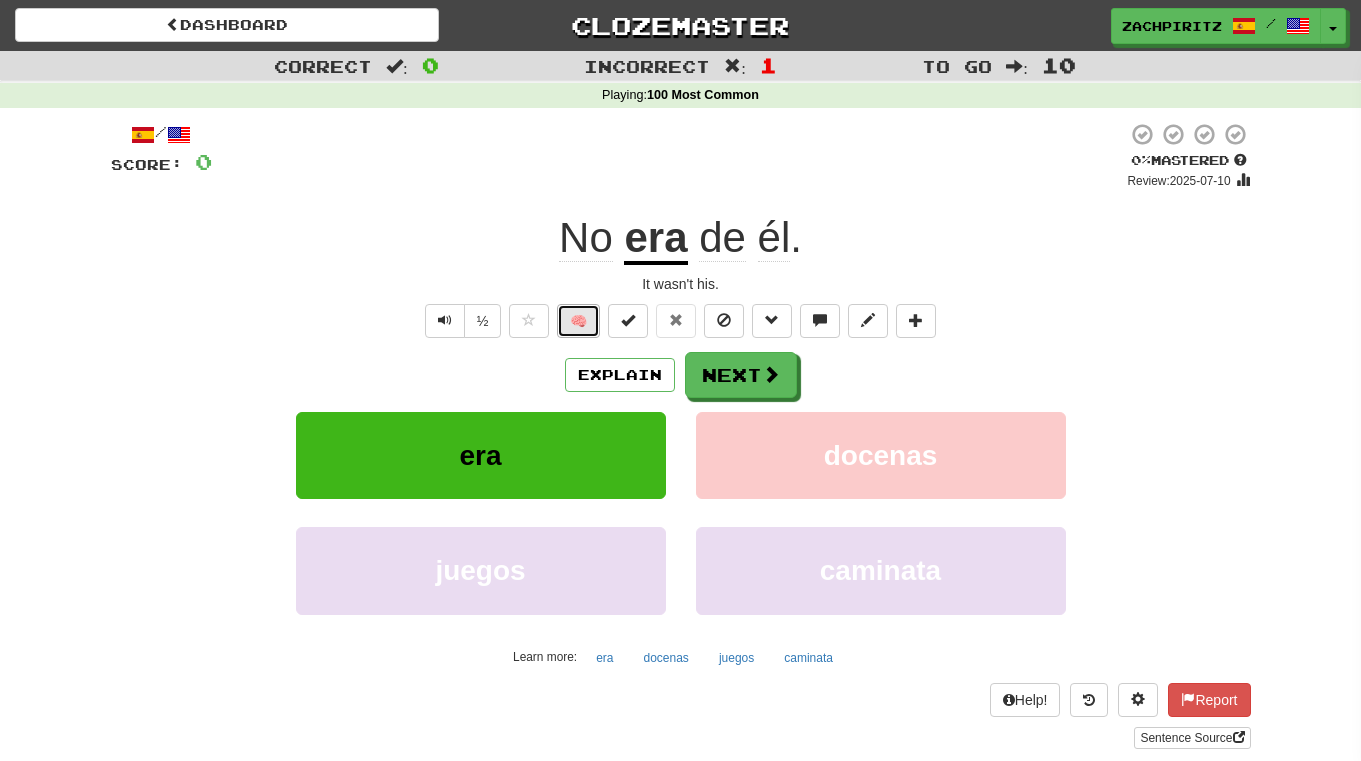 click on "🧠" at bounding box center [578, 321] 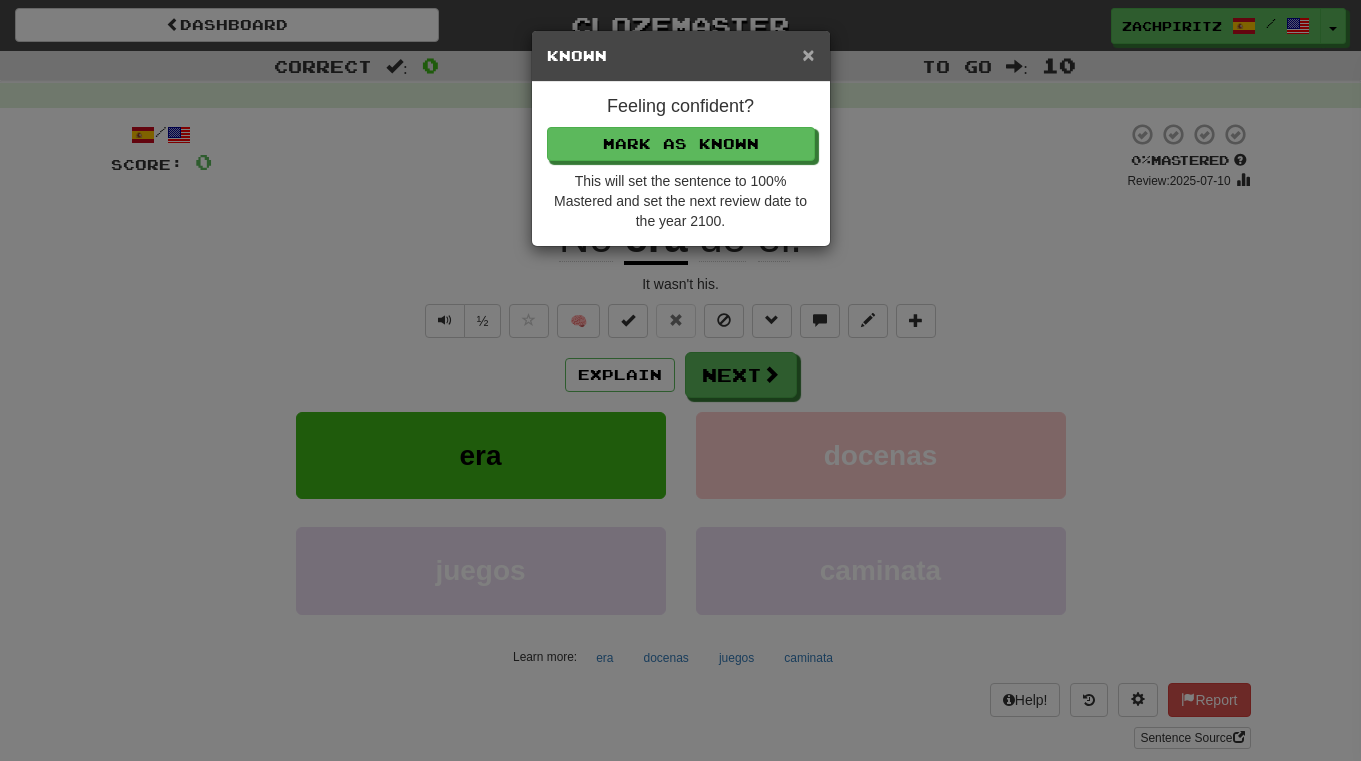 click on "×" at bounding box center [808, 54] 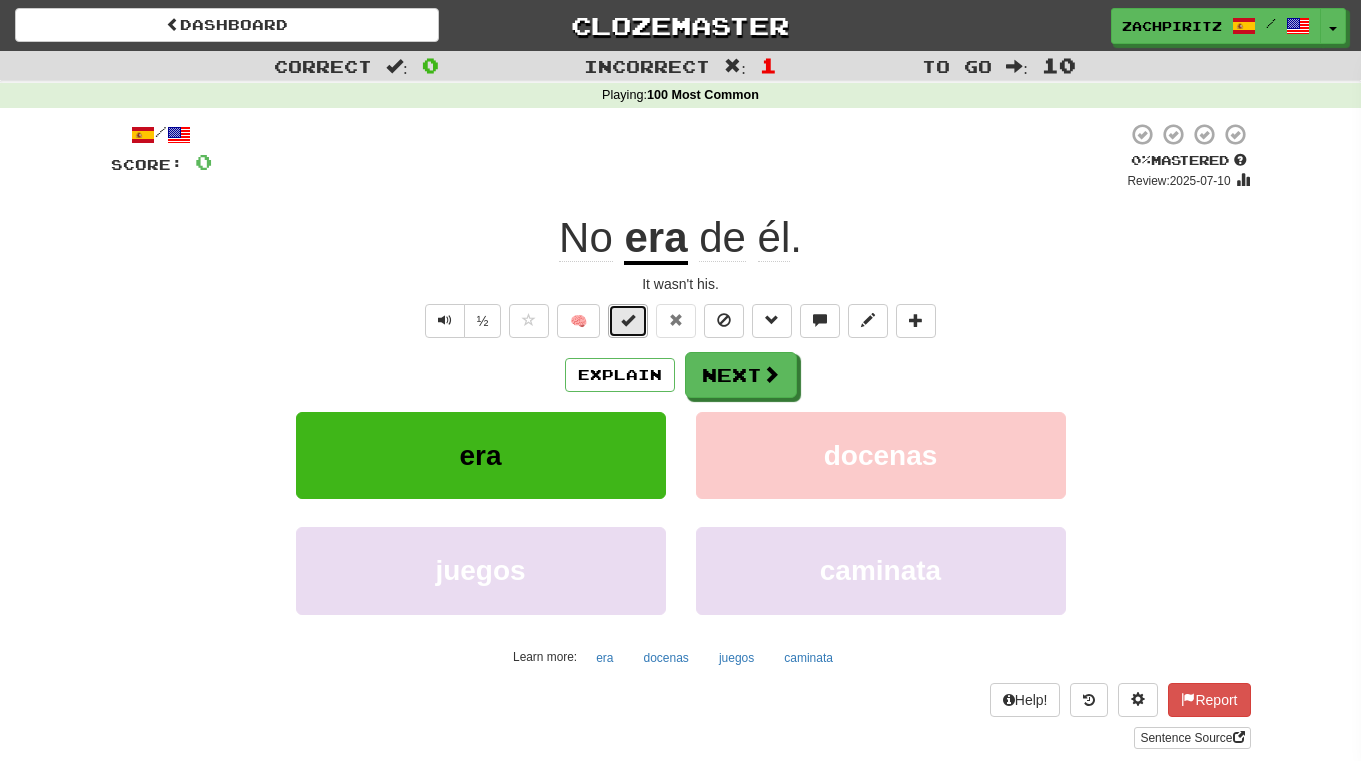 click at bounding box center (628, 321) 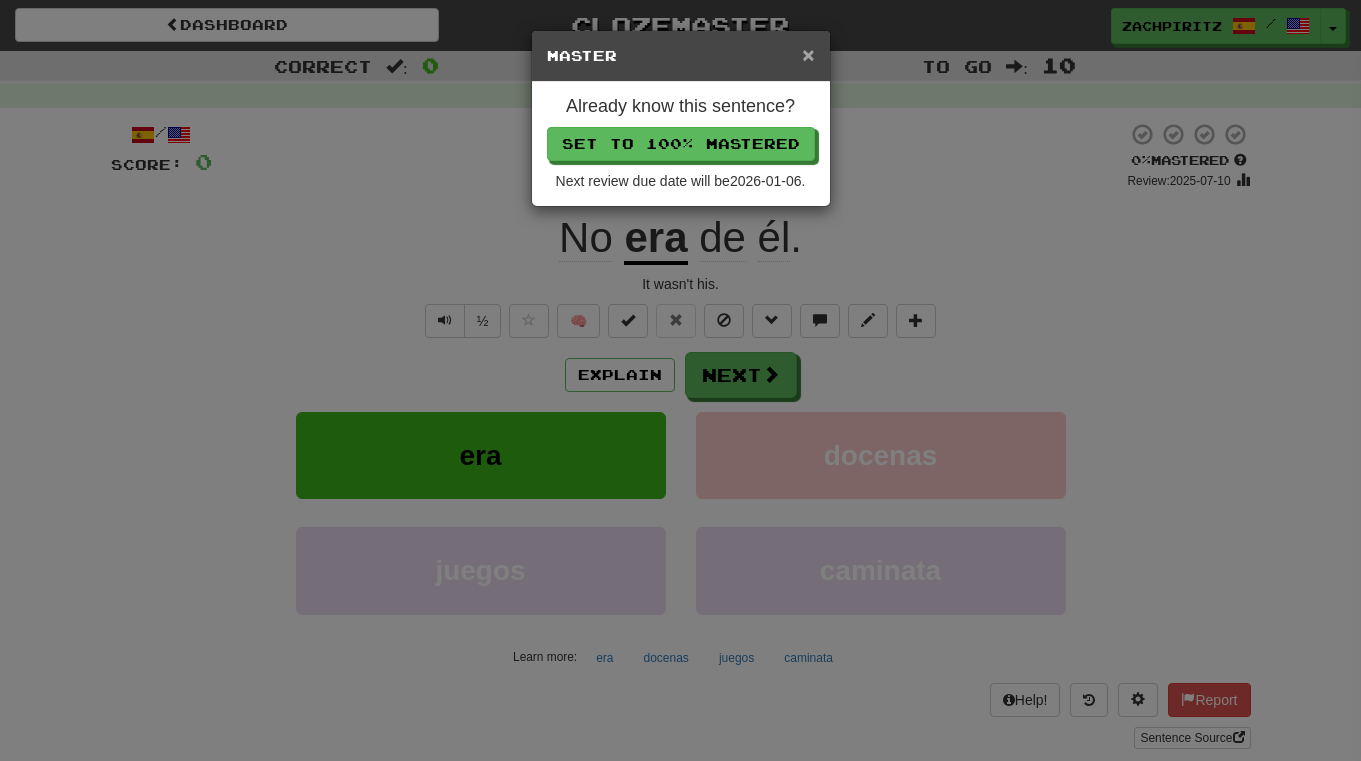 click on "×" at bounding box center [808, 54] 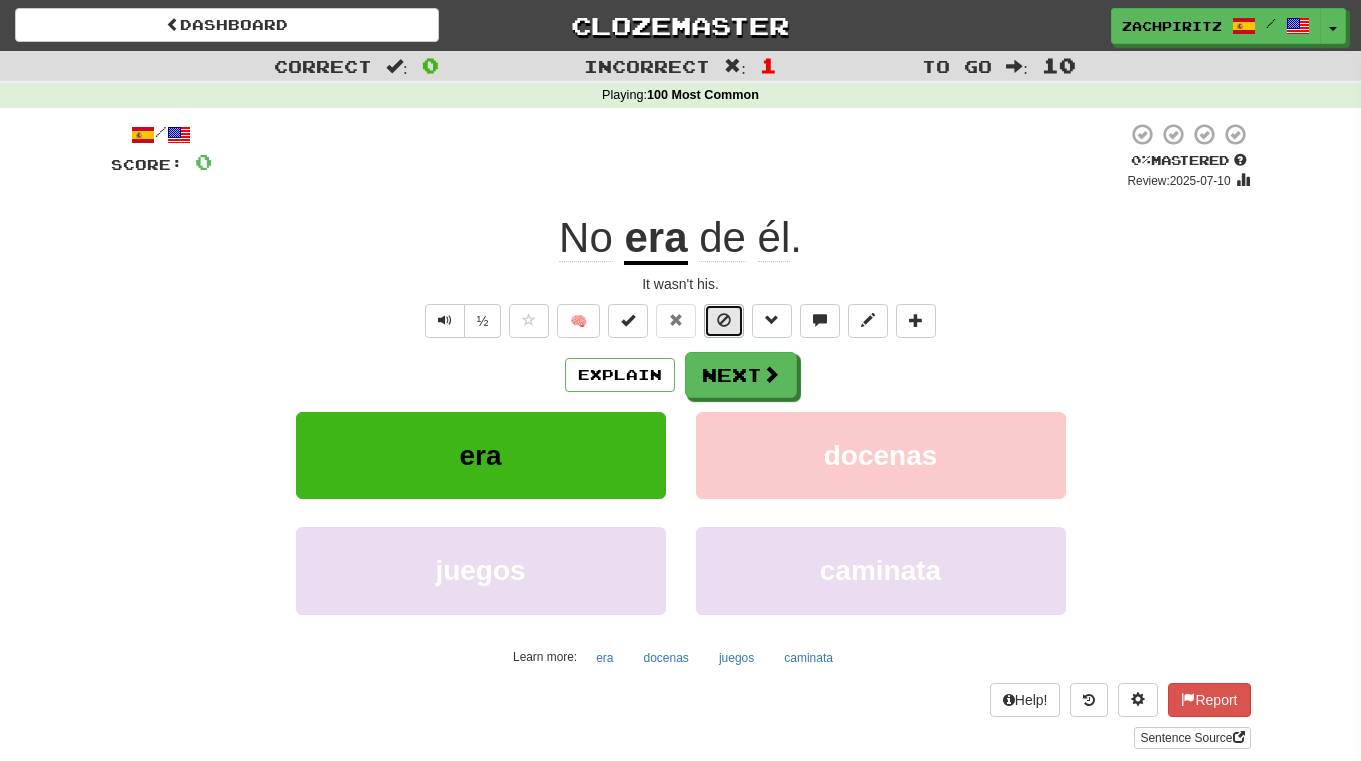 click at bounding box center [724, 320] 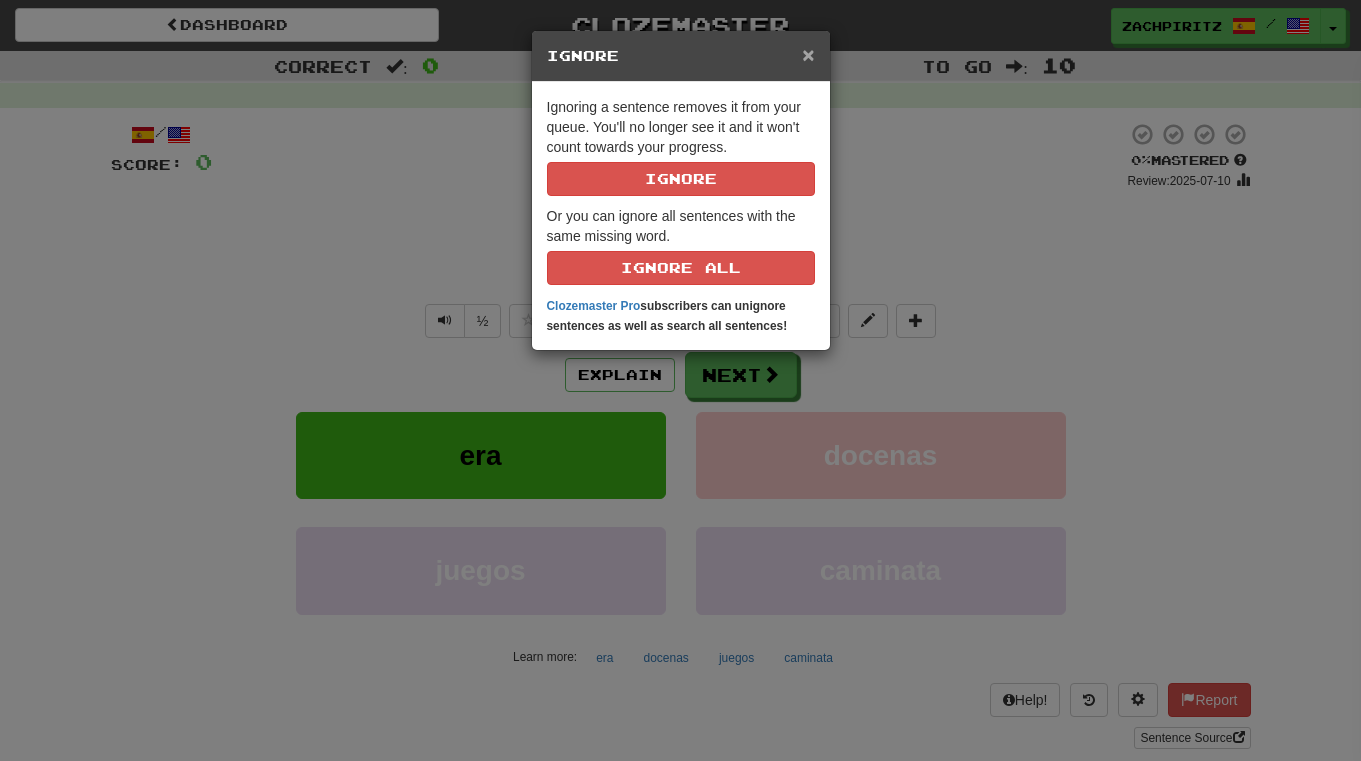 click on "×" at bounding box center (808, 54) 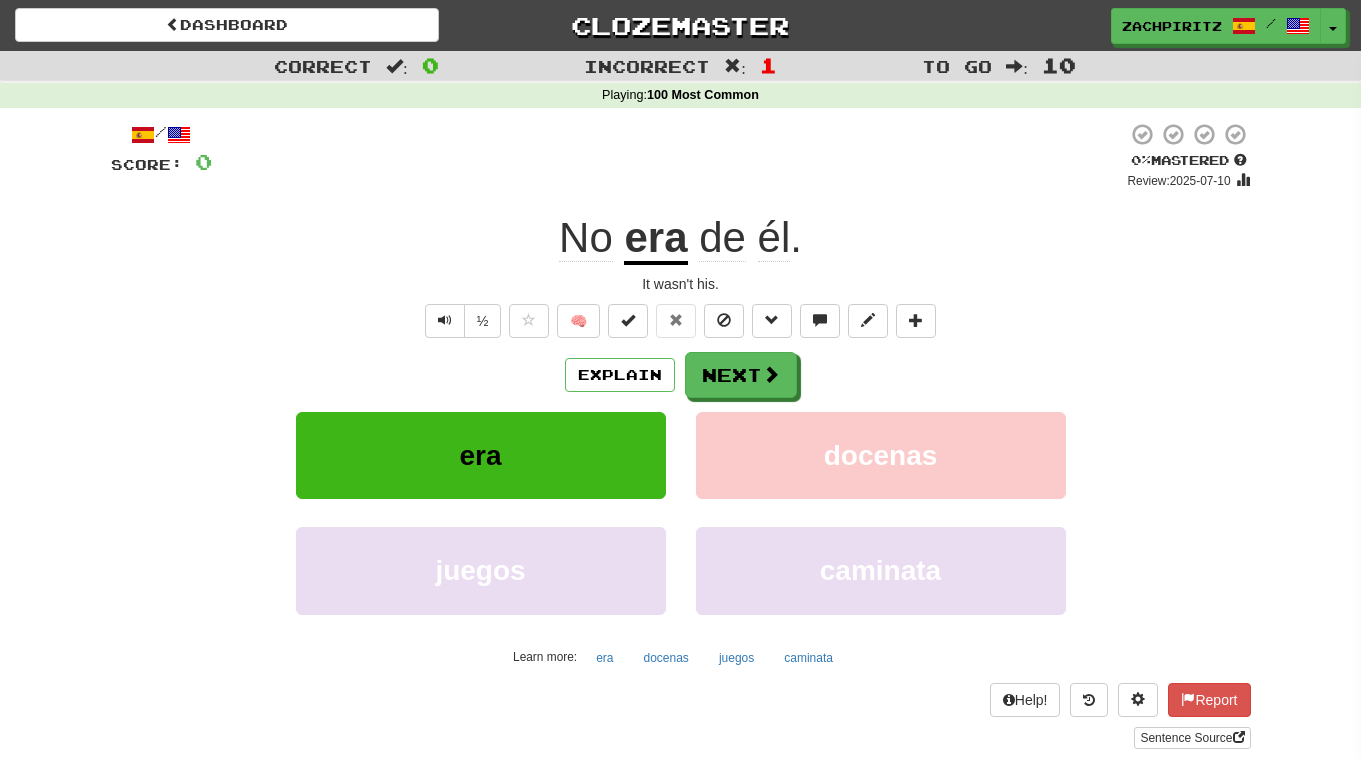 click on "🧠" at bounding box center (722, 320) 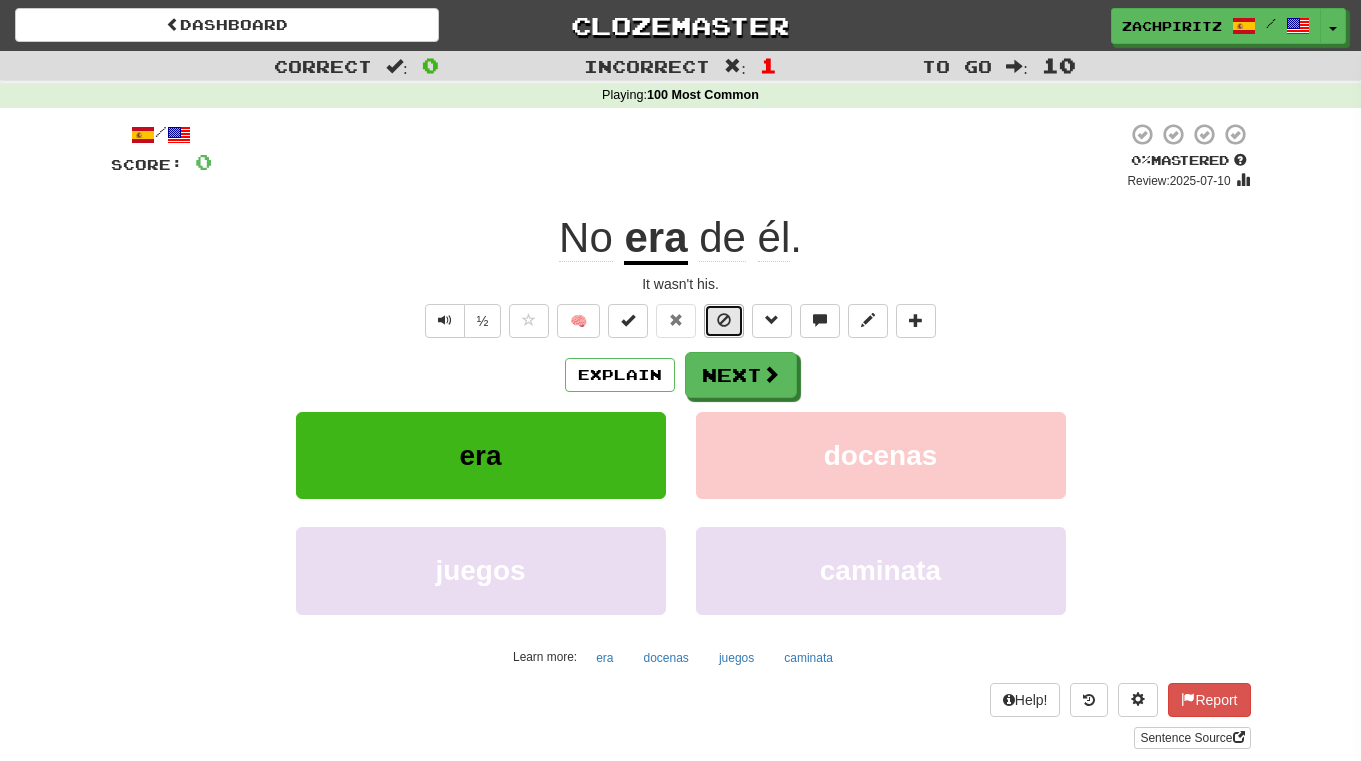 click at bounding box center (724, 321) 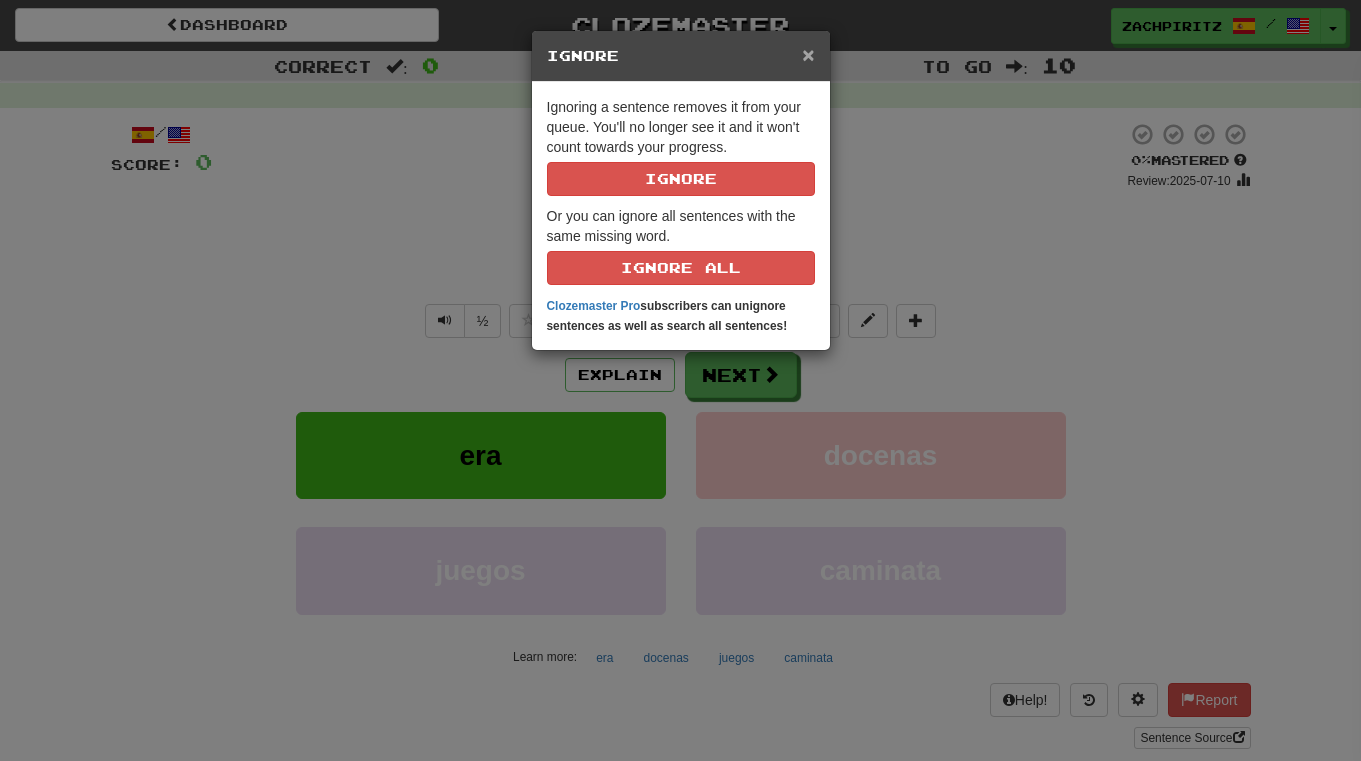click on "×" at bounding box center (808, 54) 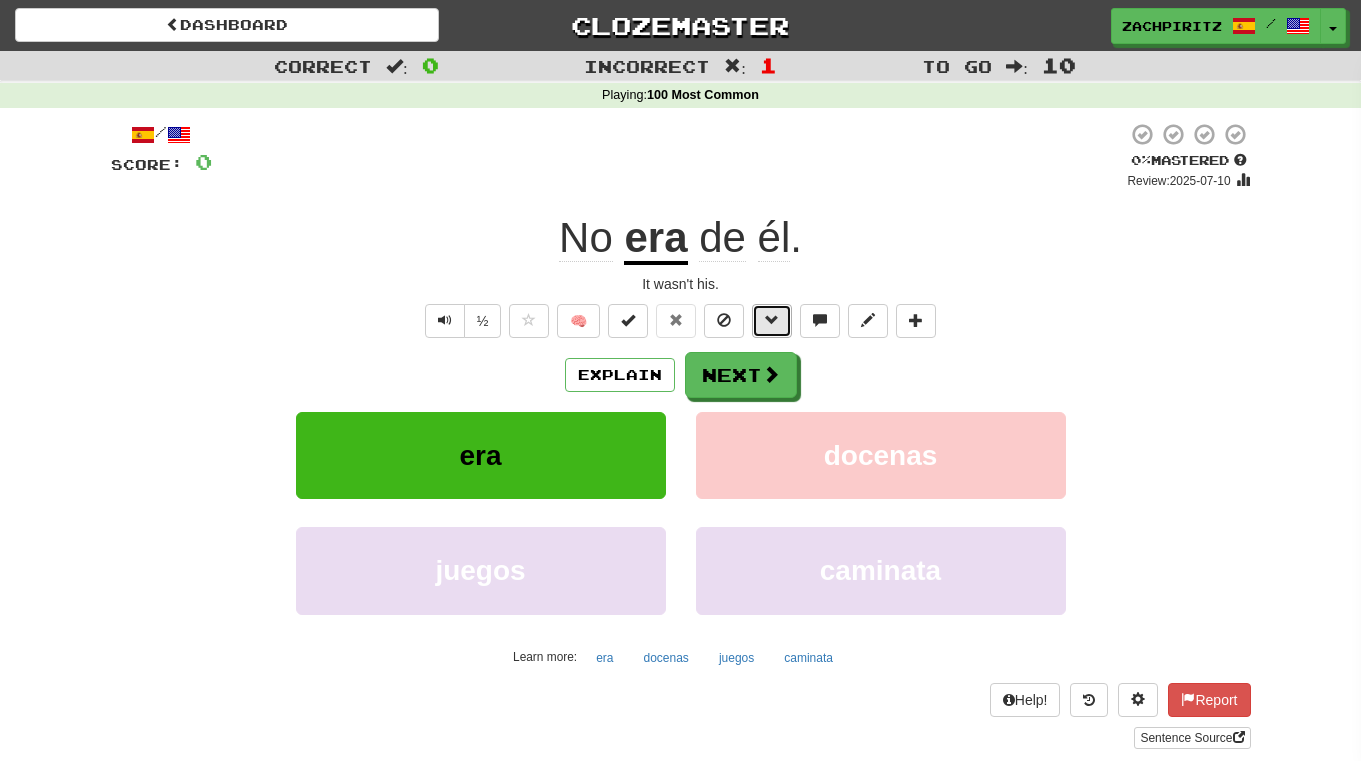 click at bounding box center [772, 321] 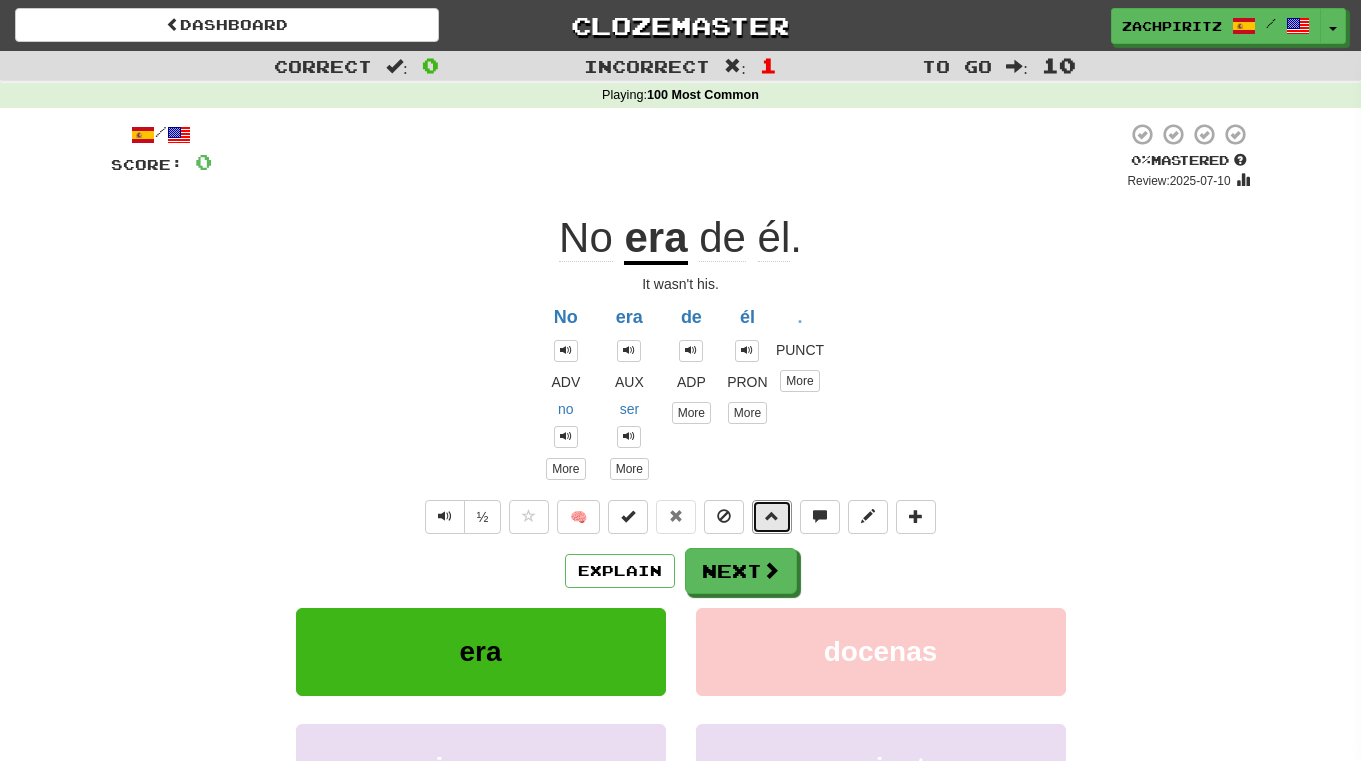 drag, startPoint x: 772, startPoint y: 518, endPoint x: 948, endPoint y: 424, distance: 199.52945 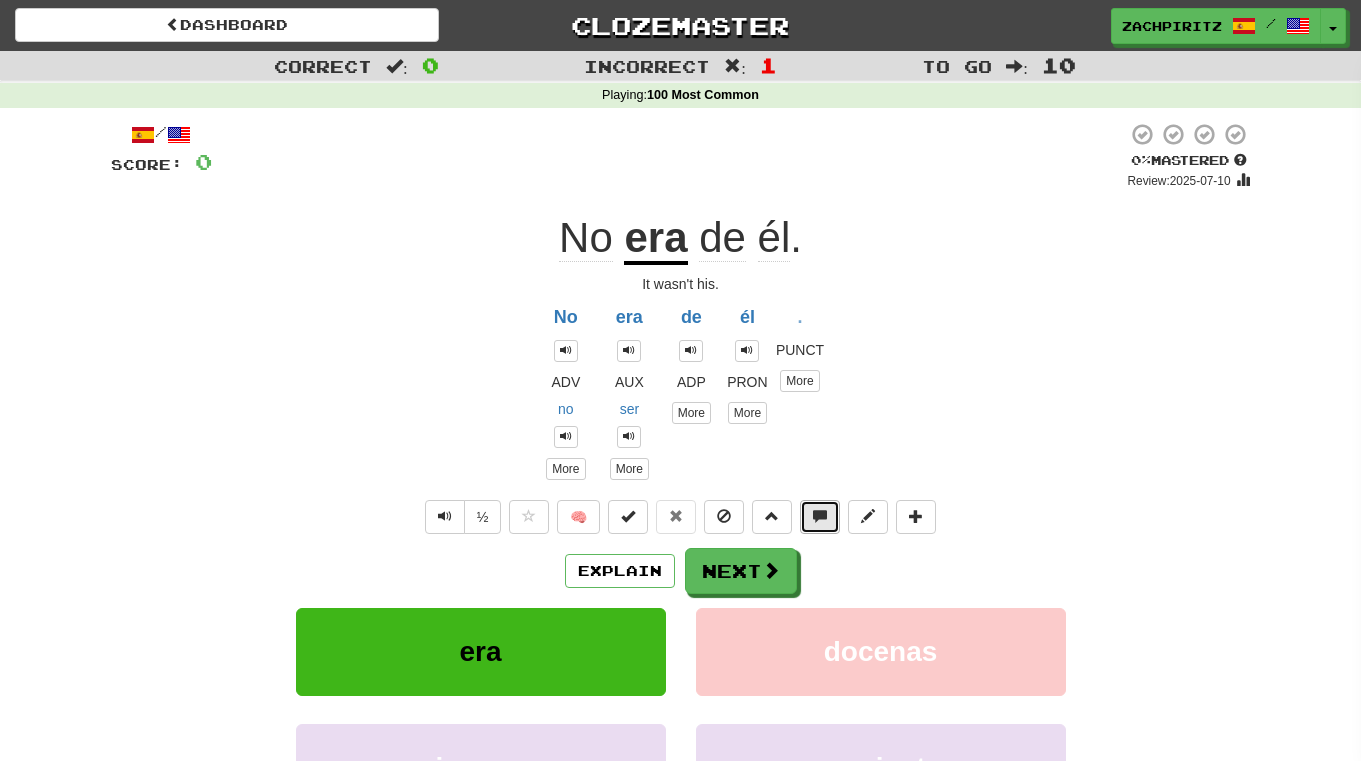 click at bounding box center [820, 516] 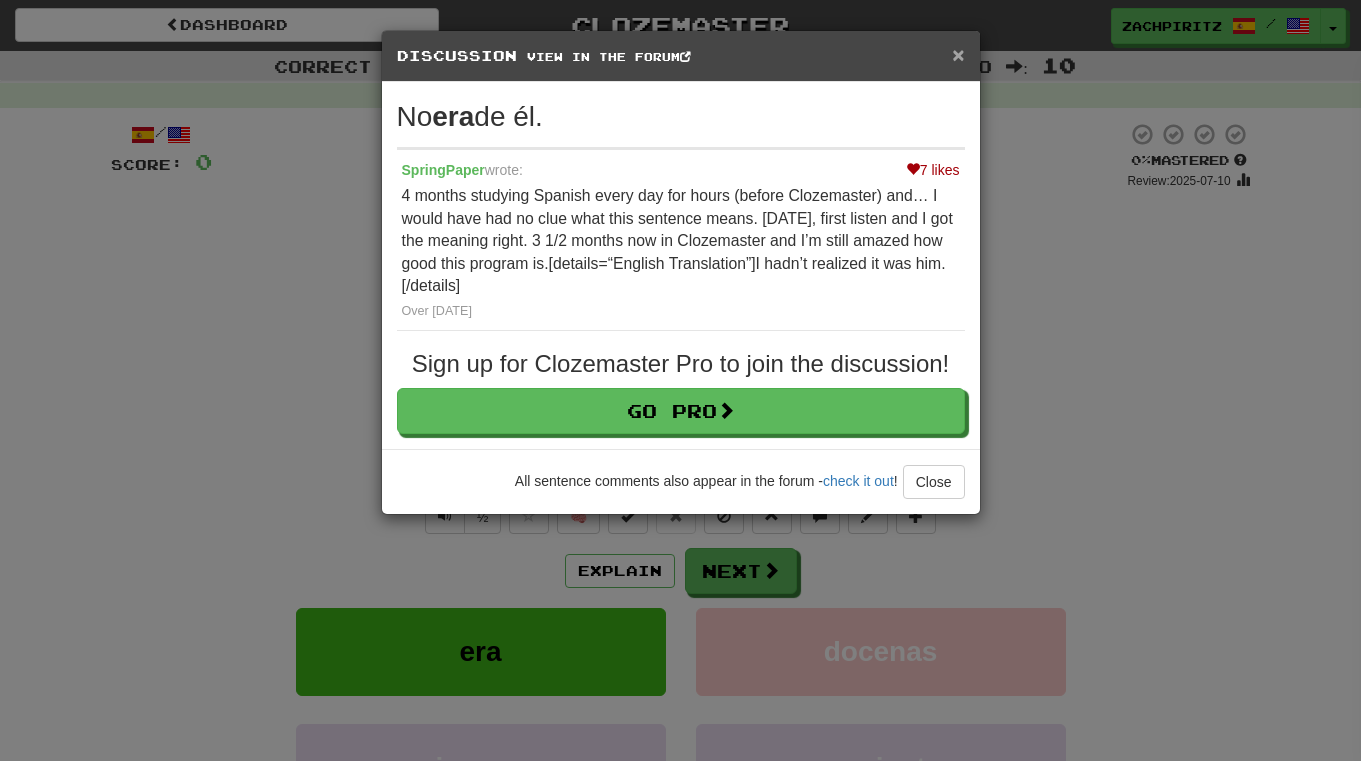 click on "×" at bounding box center (958, 54) 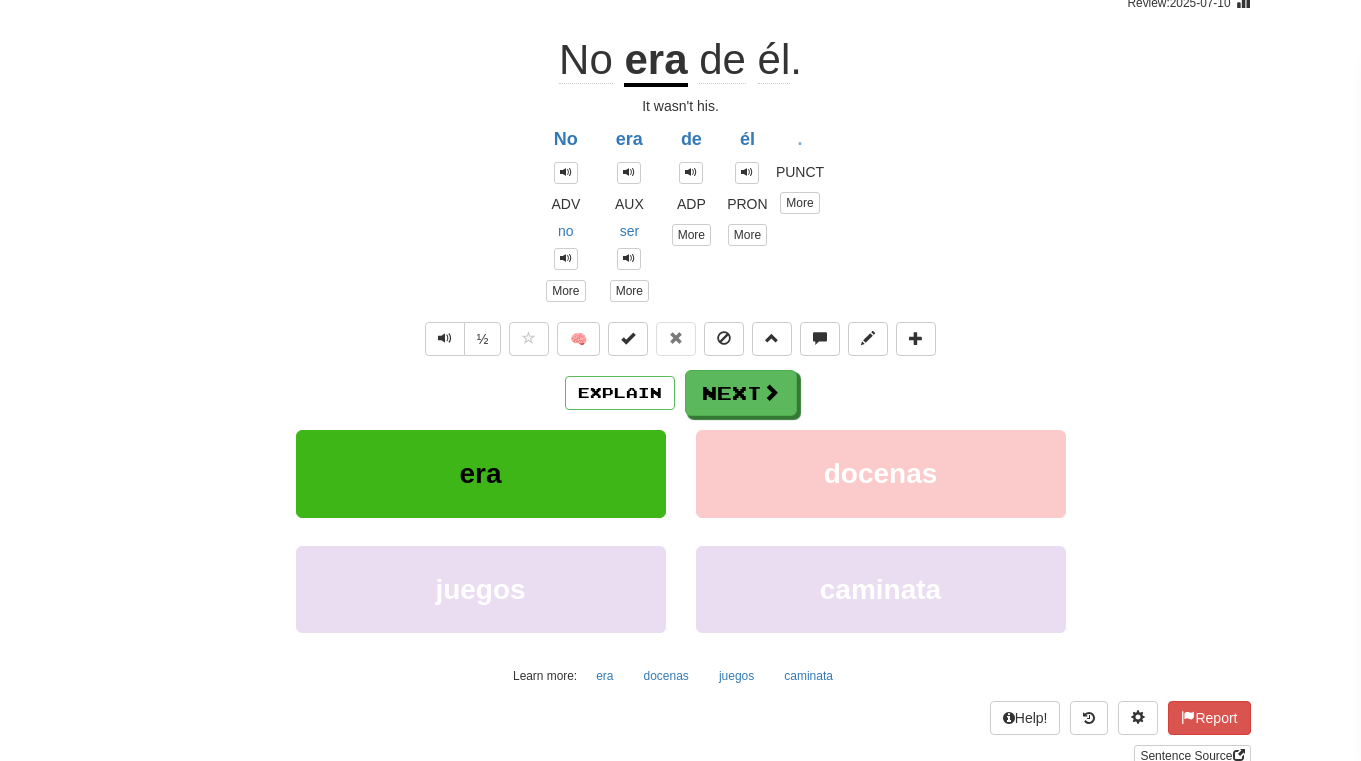 scroll, scrollTop: 184, scrollLeft: 0, axis: vertical 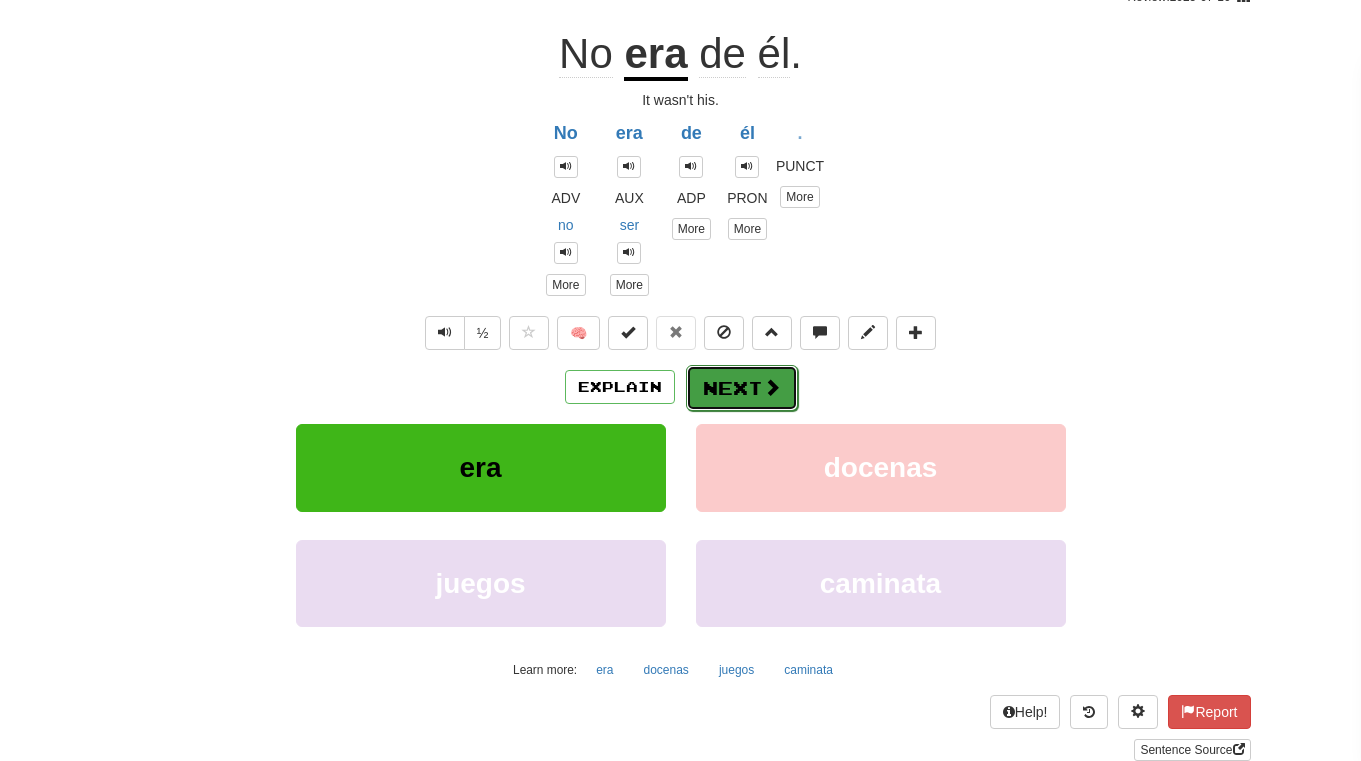 click on "Next" at bounding box center (742, 388) 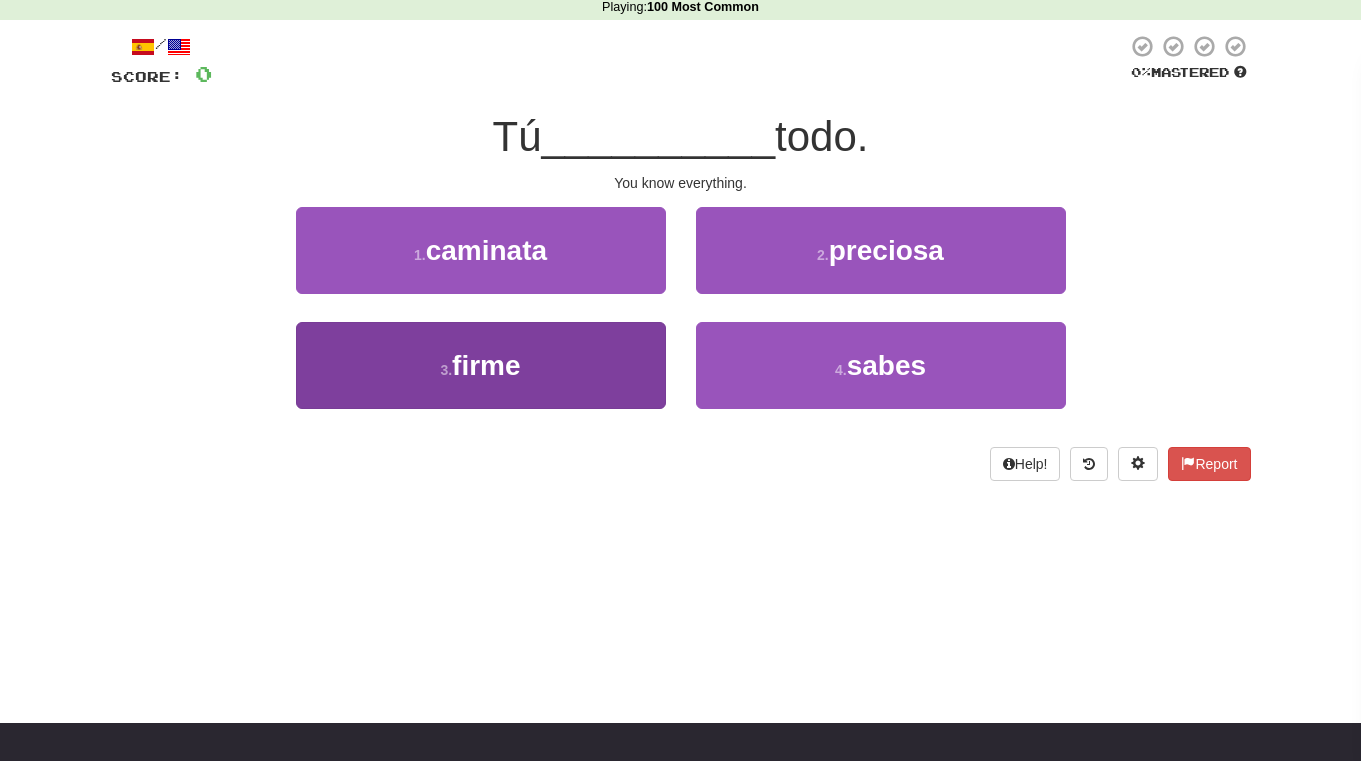 scroll, scrollTop: 0, scrollLeft: 0, axis: both 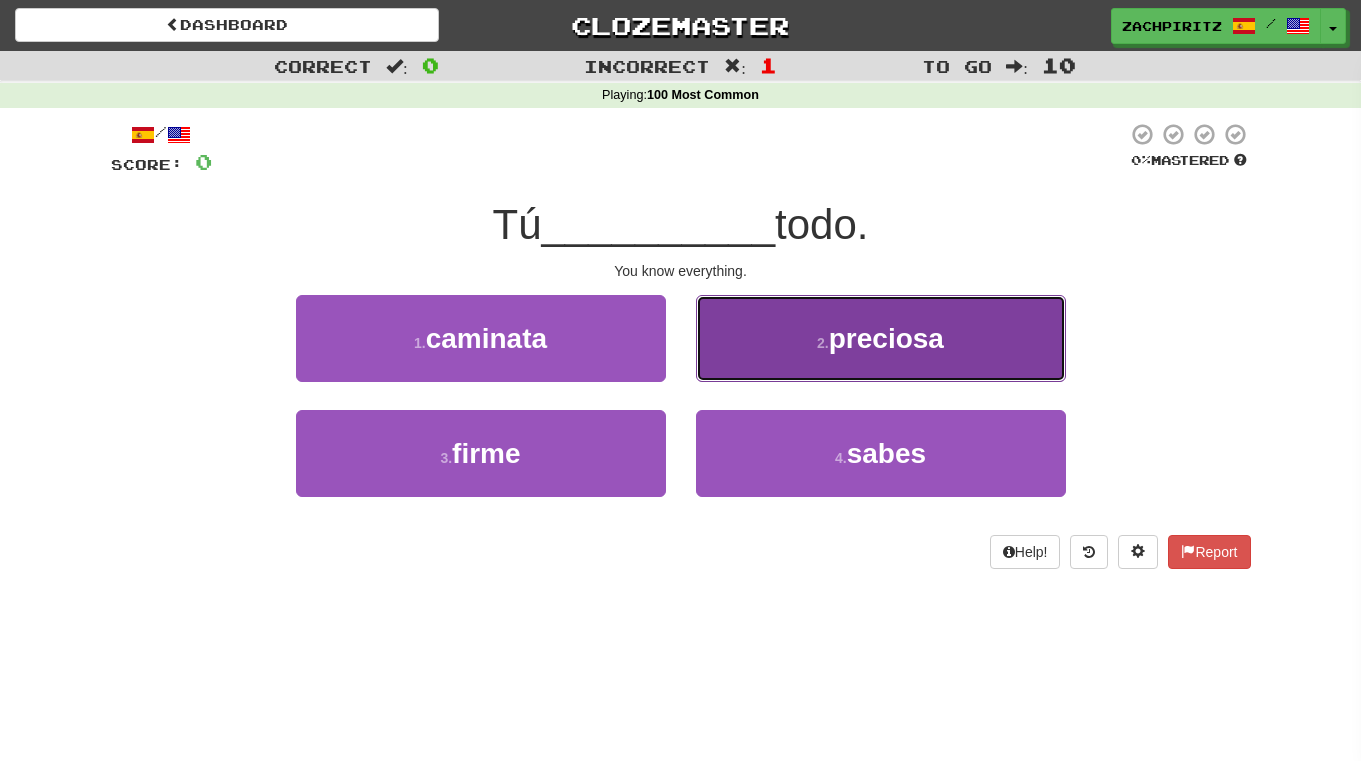 click on "2 .  preciosa" at bounding box center [881, 338] 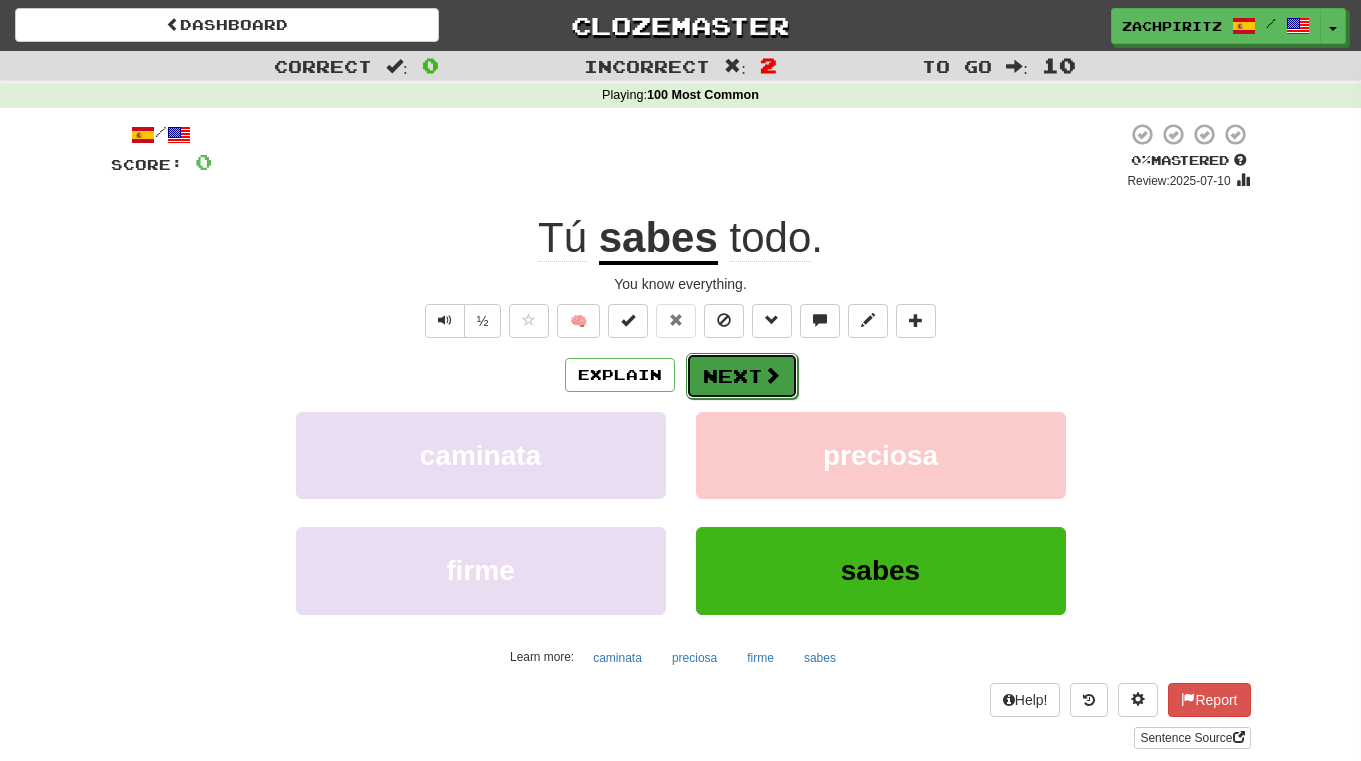 click on "Next" at bounding box center [742, 376] 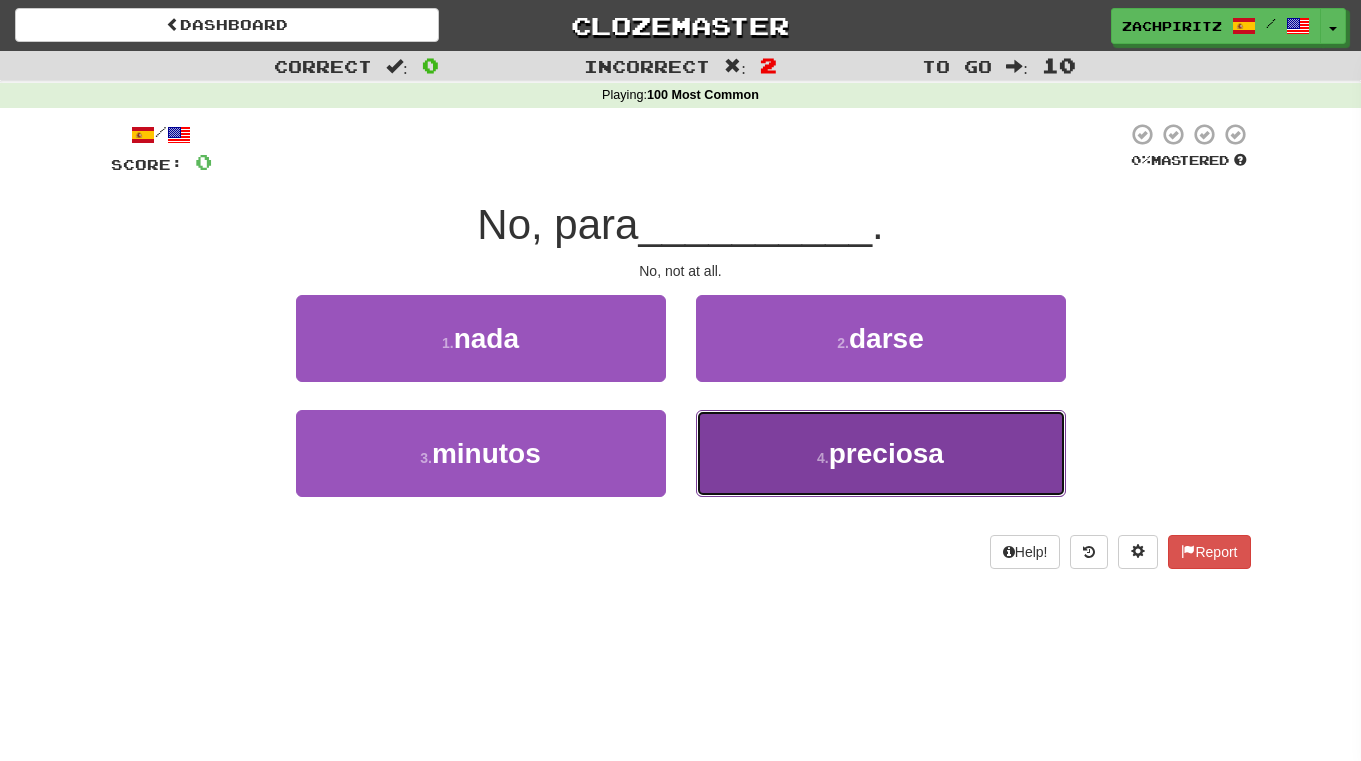 click on "4 .  preciosa" at bounding box center [881, 453] 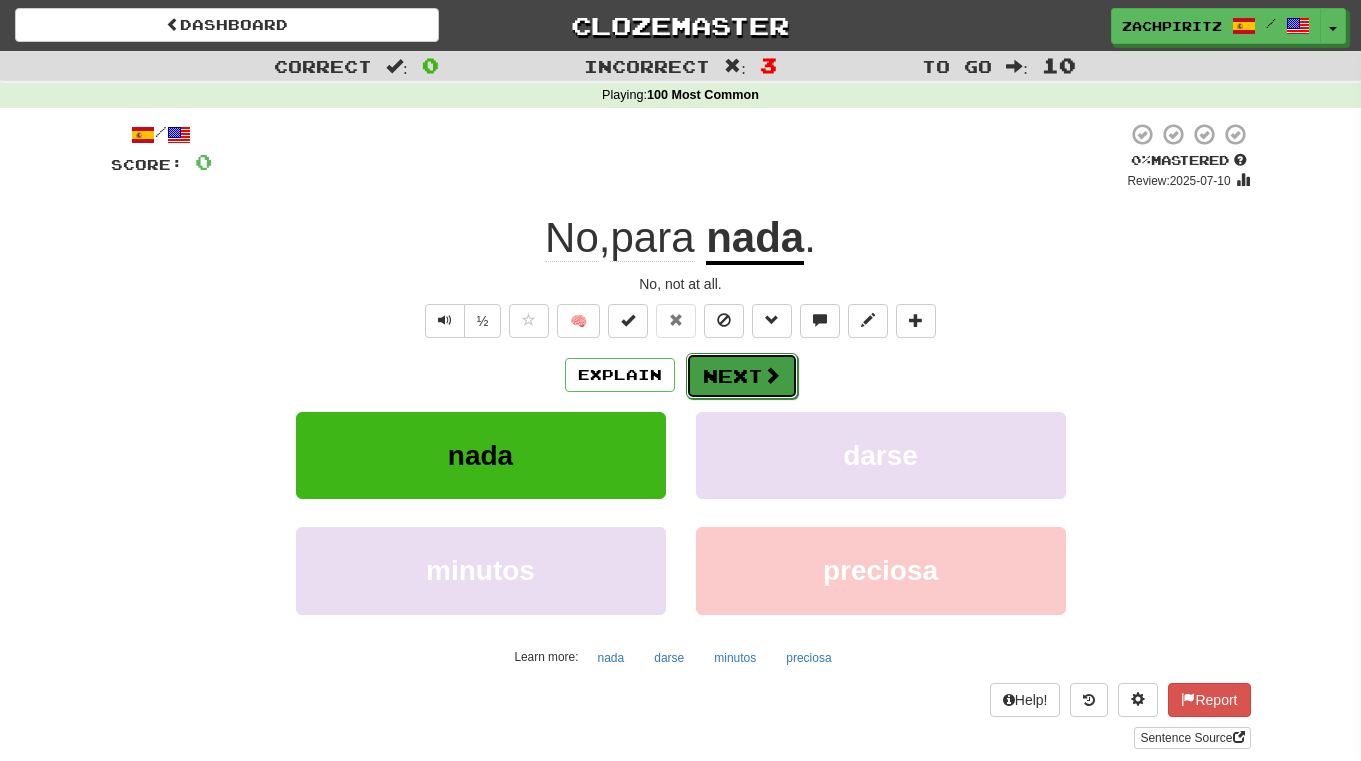 click on "Next" at bounding box center [742, 376] 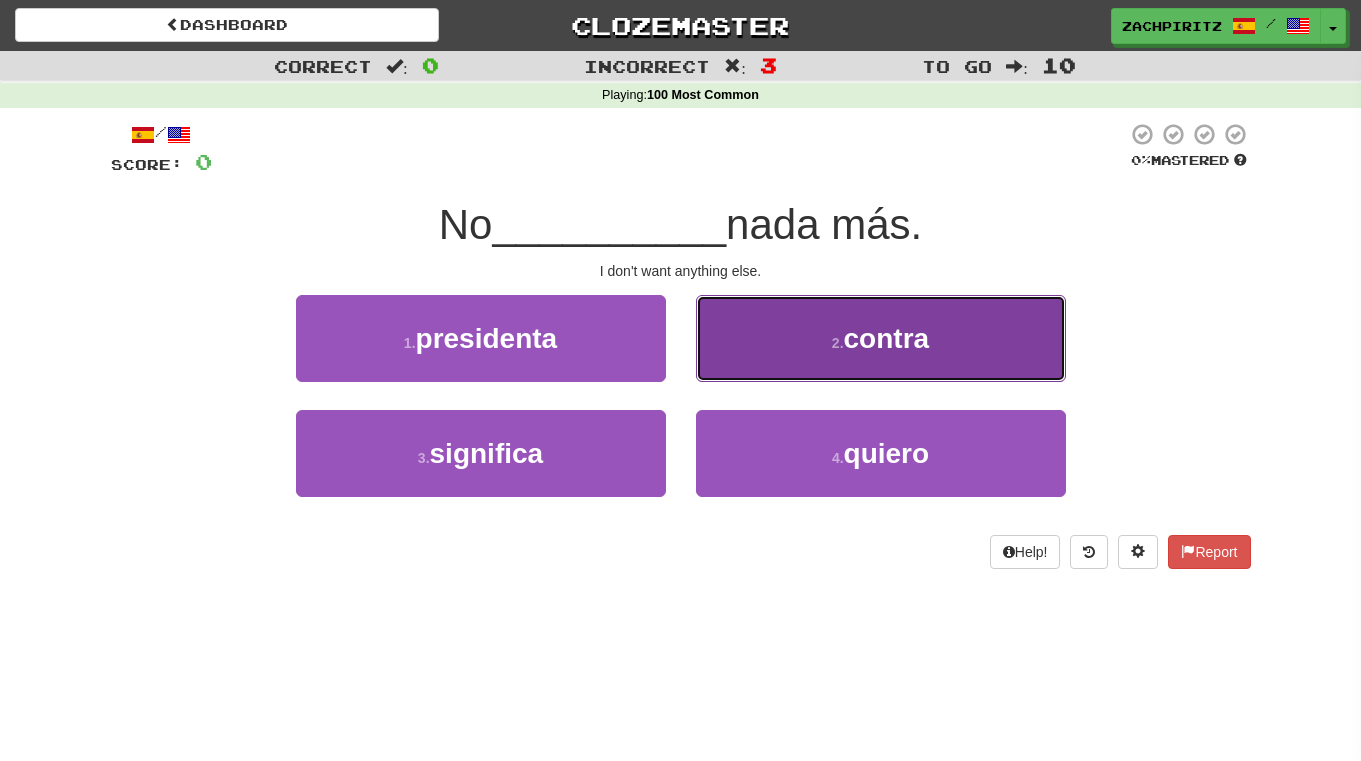 click on "2 .  contra" at bounding box center [881, 338] 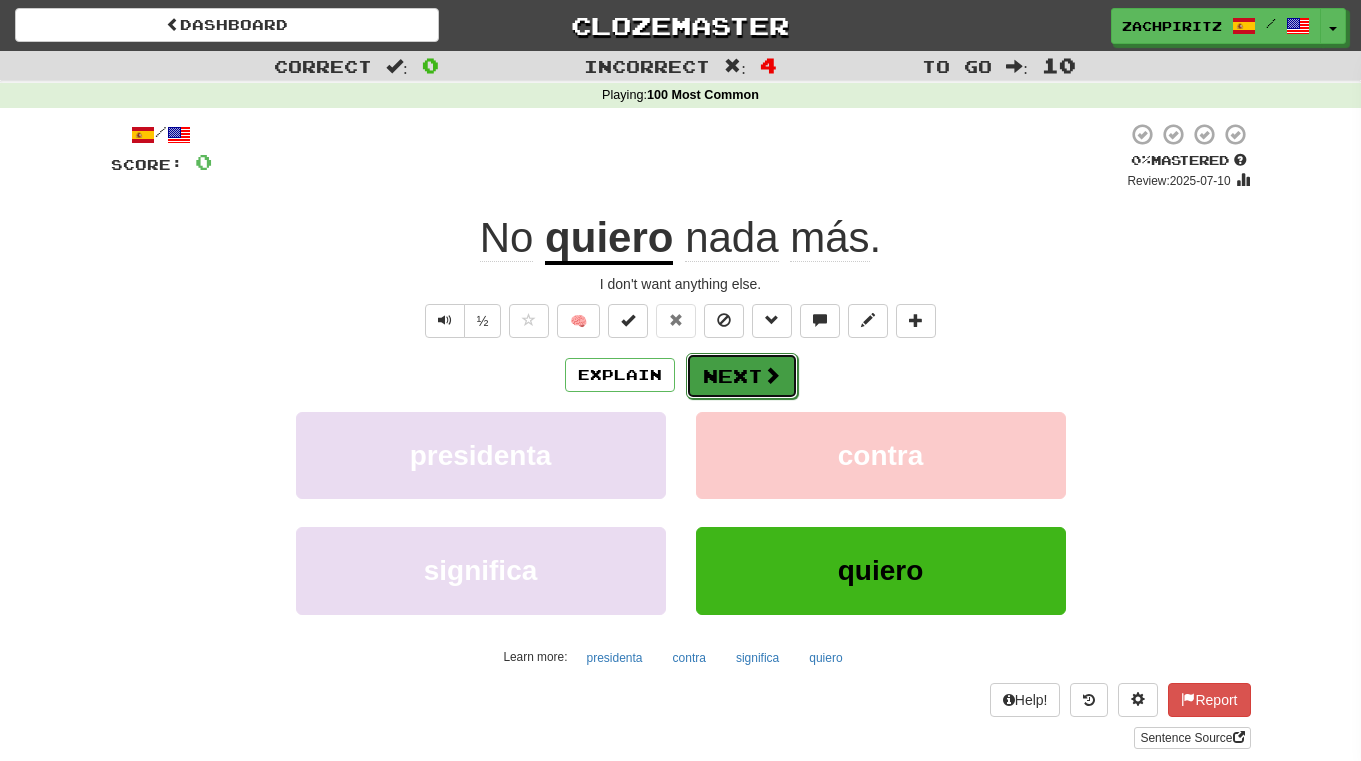click on "Next" at bounding box center (742, 376) 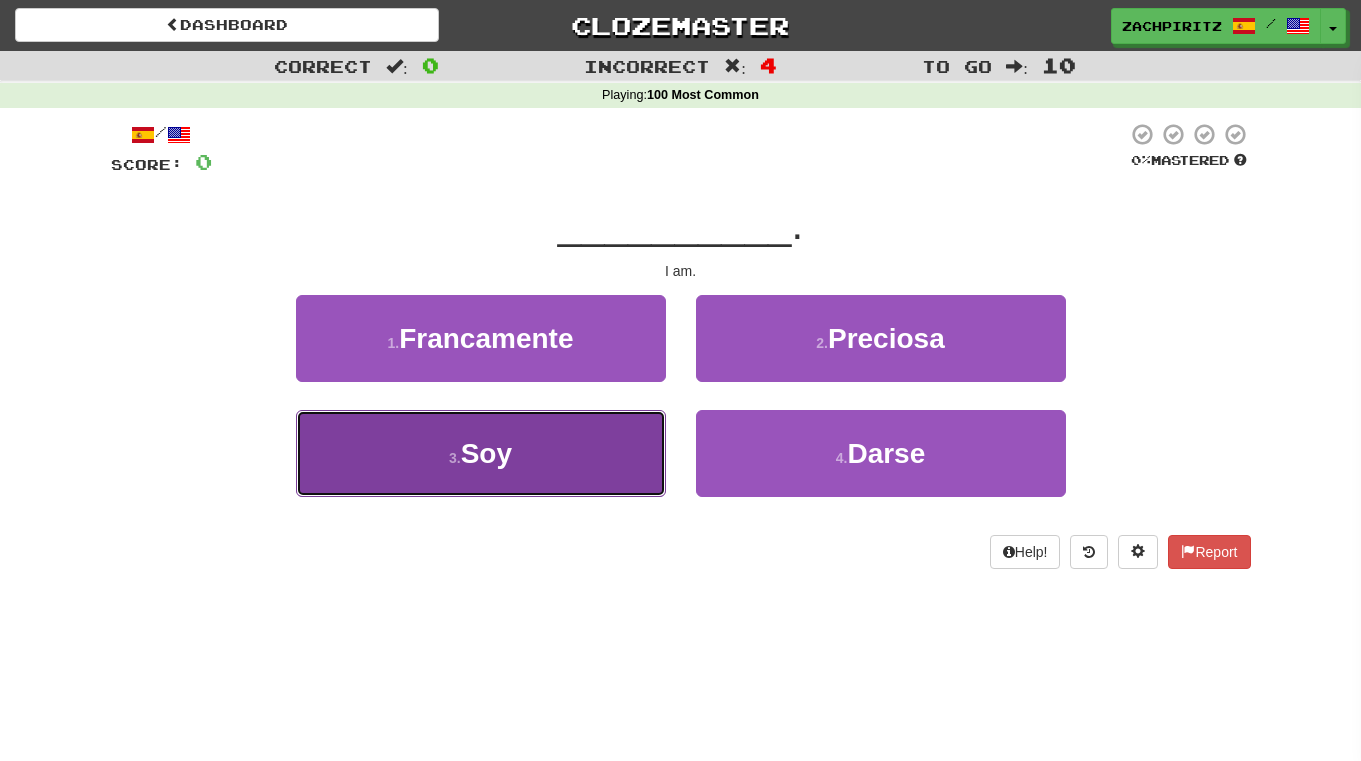 click on "3 .  Soy" at bounding box center (481, 453) 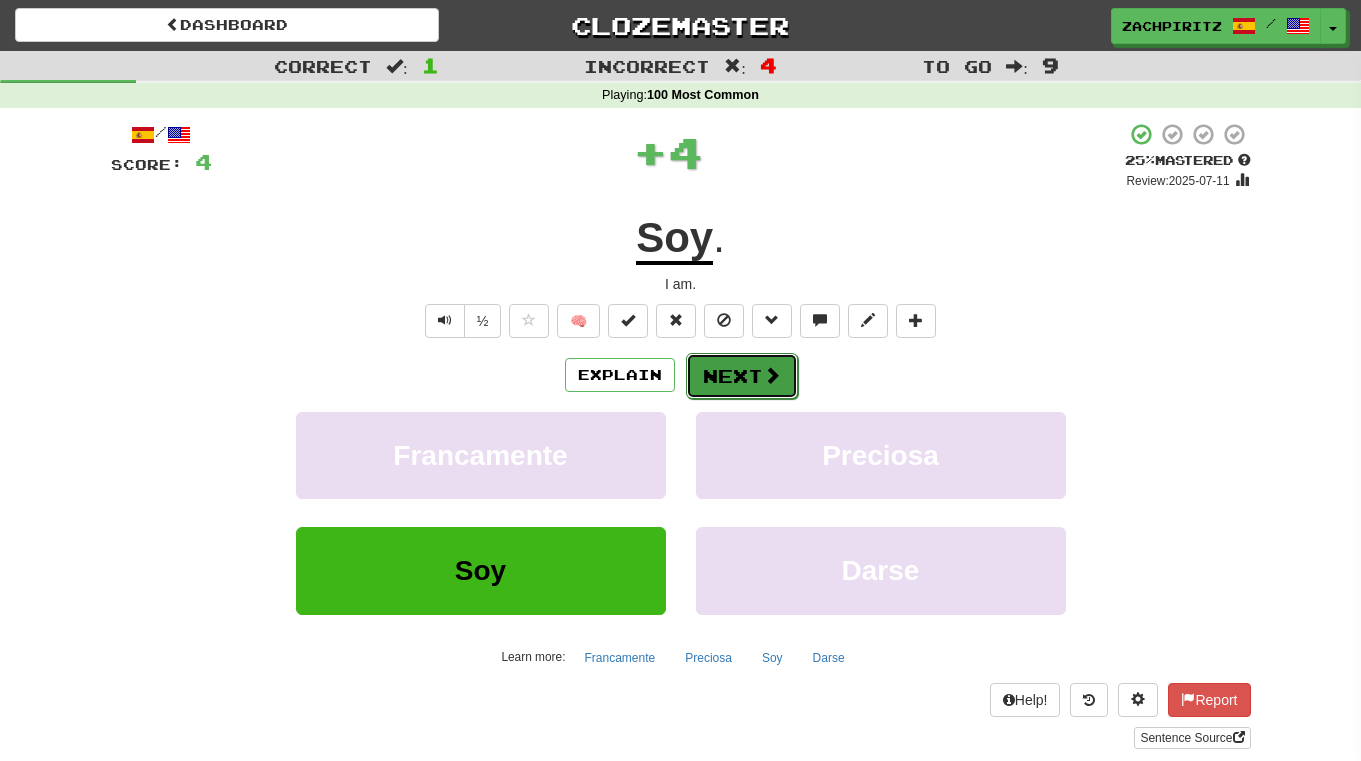 click on "Next" at bounding box center [742, 376] 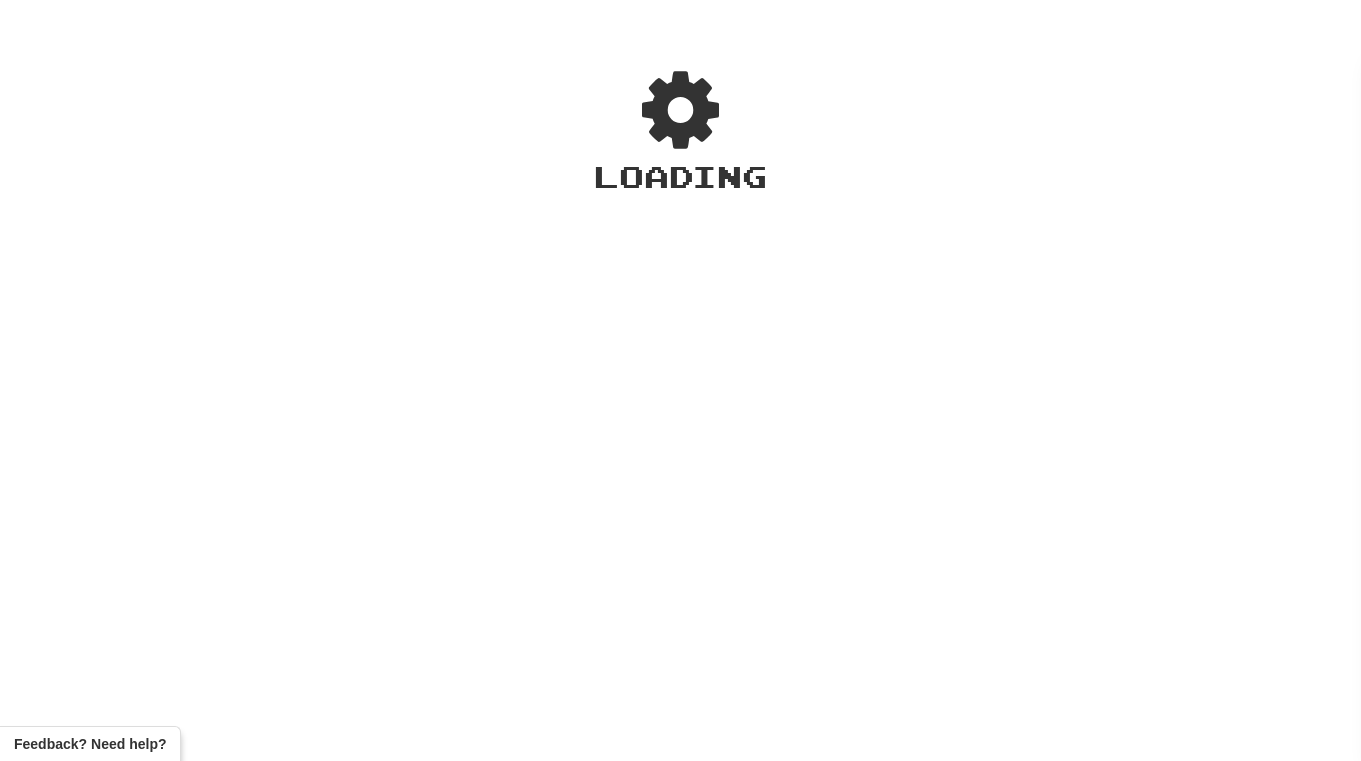 scroll, scrollTop: 0, scrollLeft: 0, axis: both 